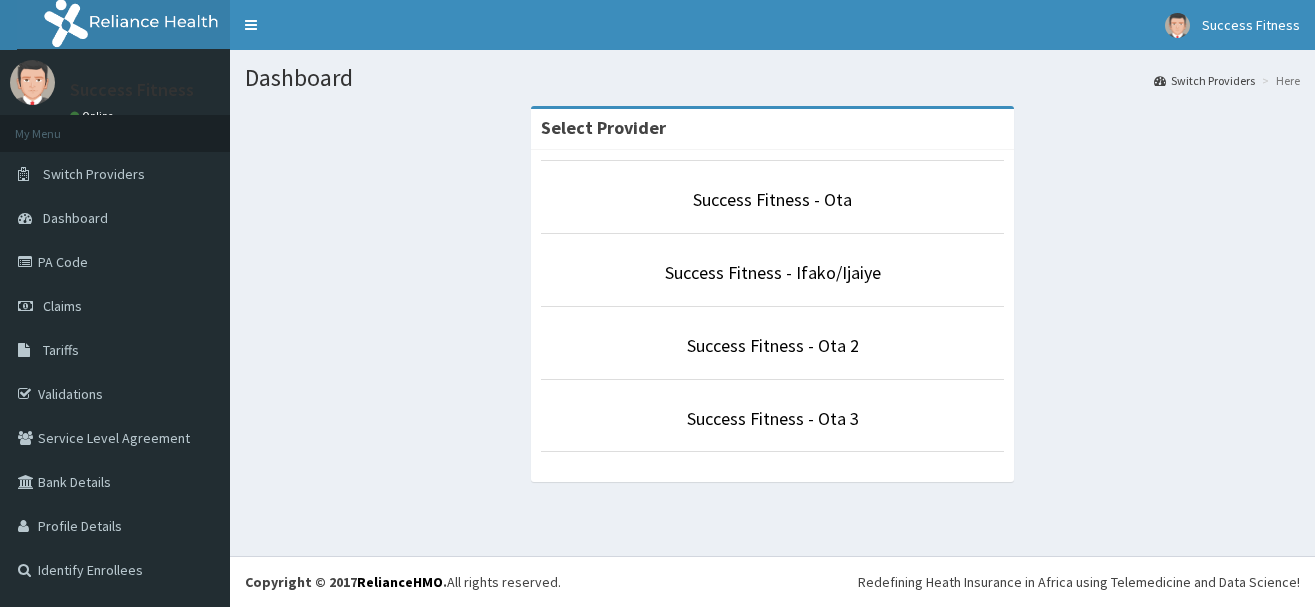 scroll, scrollTop: 0, scrollLeft: 0, axis: both 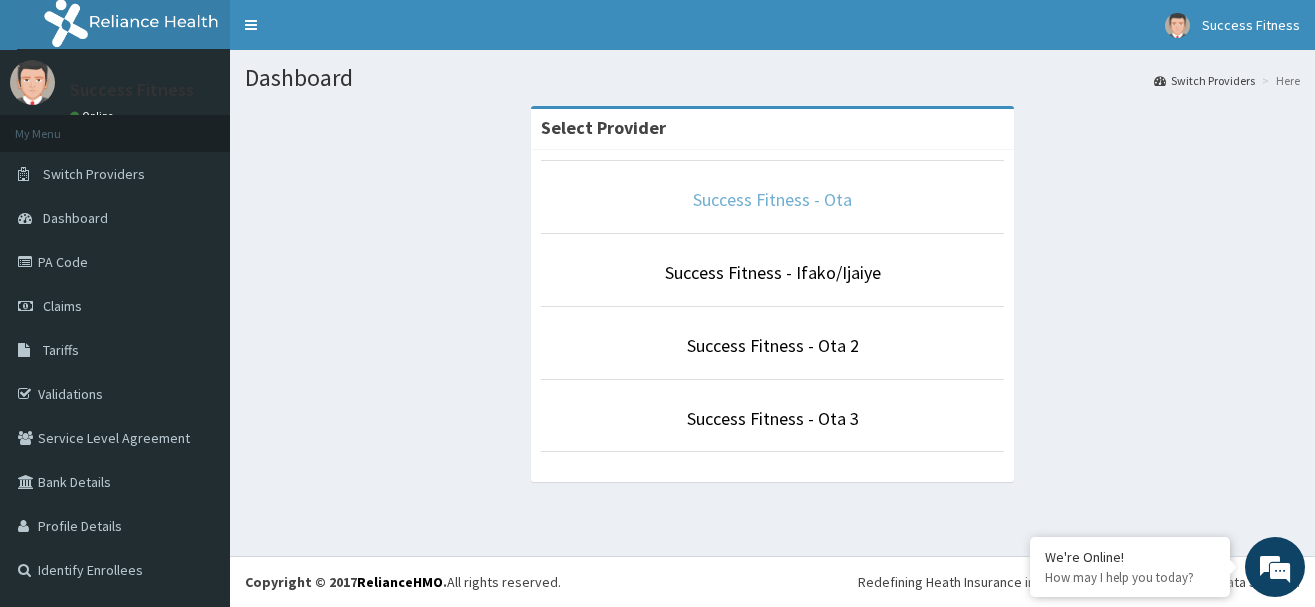 click on "Success Fitness - Ota" at bounding box center [772, 199] 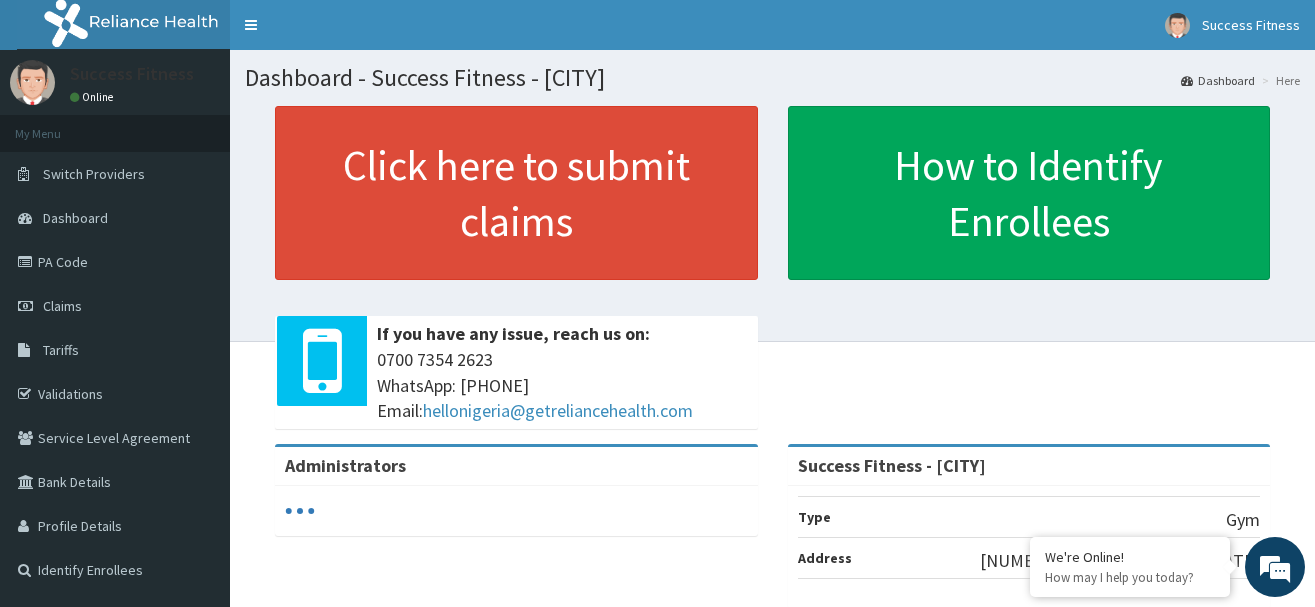 scroll, scrollTop: 0, scrollLeft: 0, axis: both 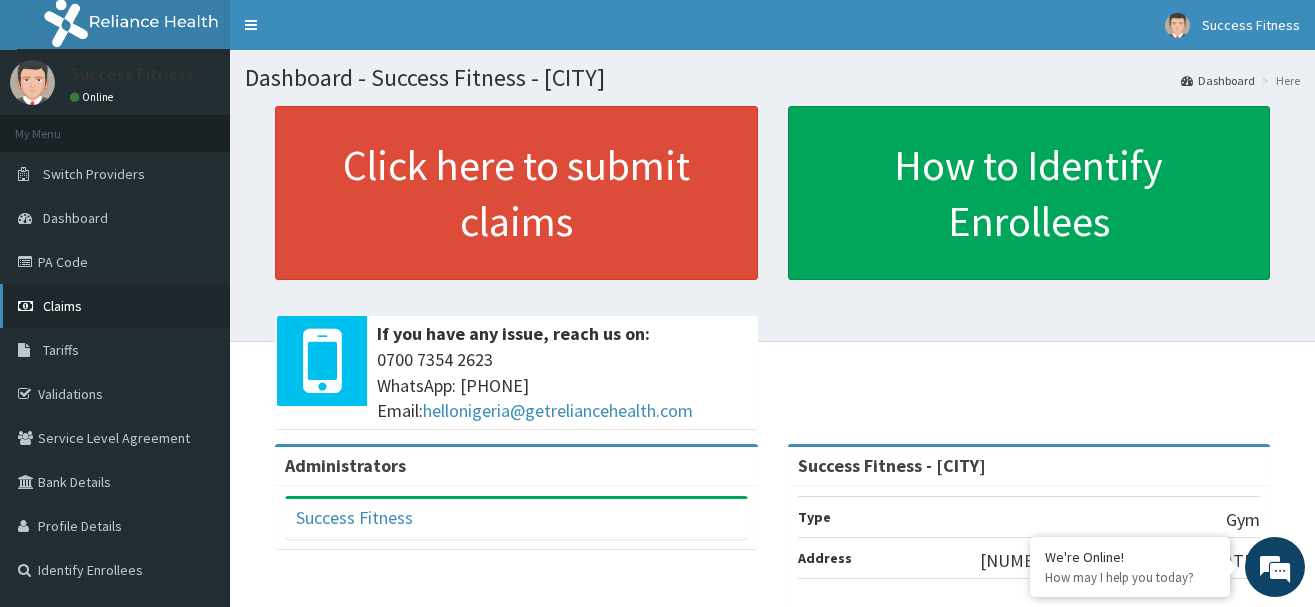 click on "Claims" at bounding box center [62, 306] 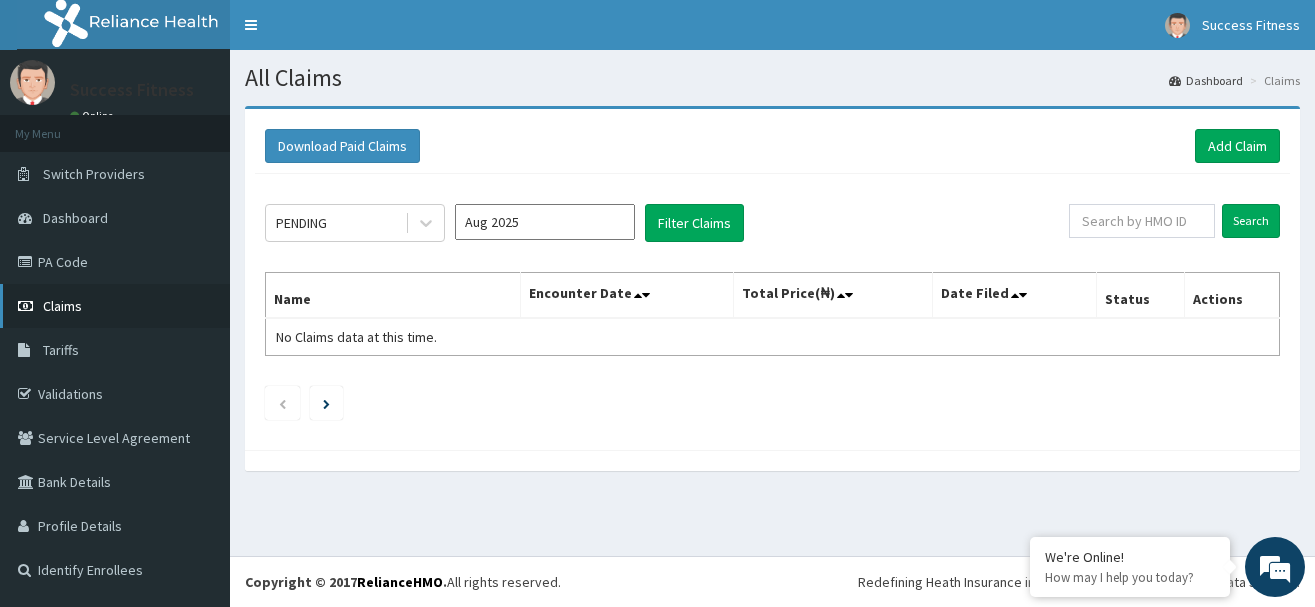 scroll, scrollTop: 0, scrollLeft: 0, axis: both 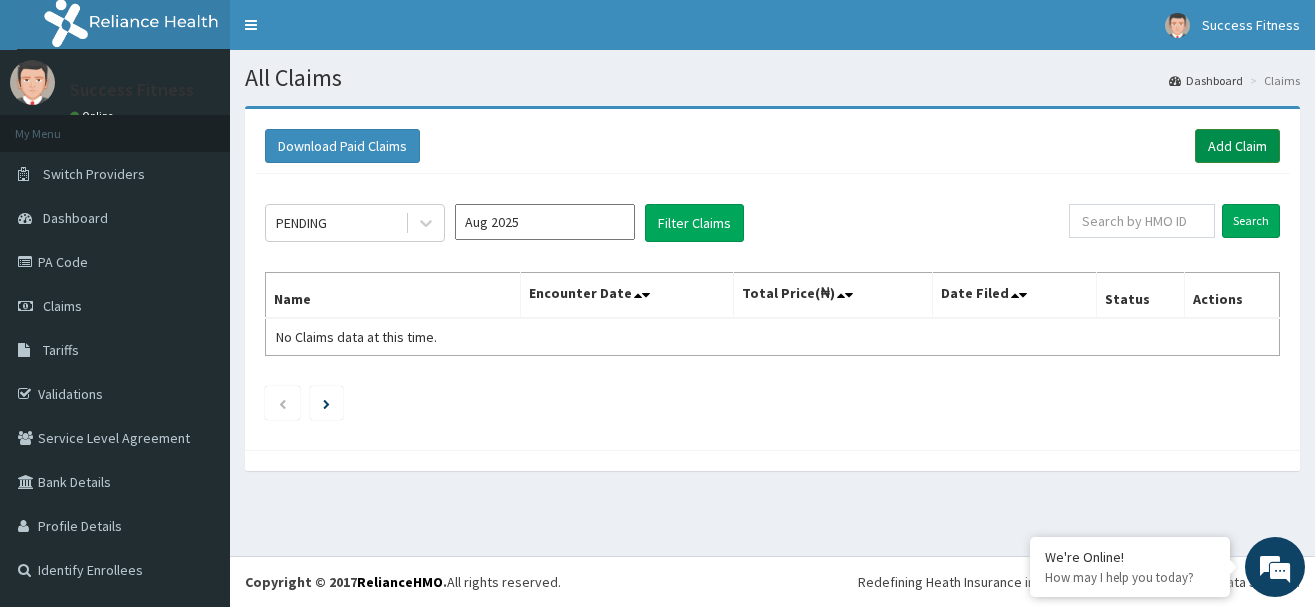 click on "Add Claim" at bounding box center [1237, 146] 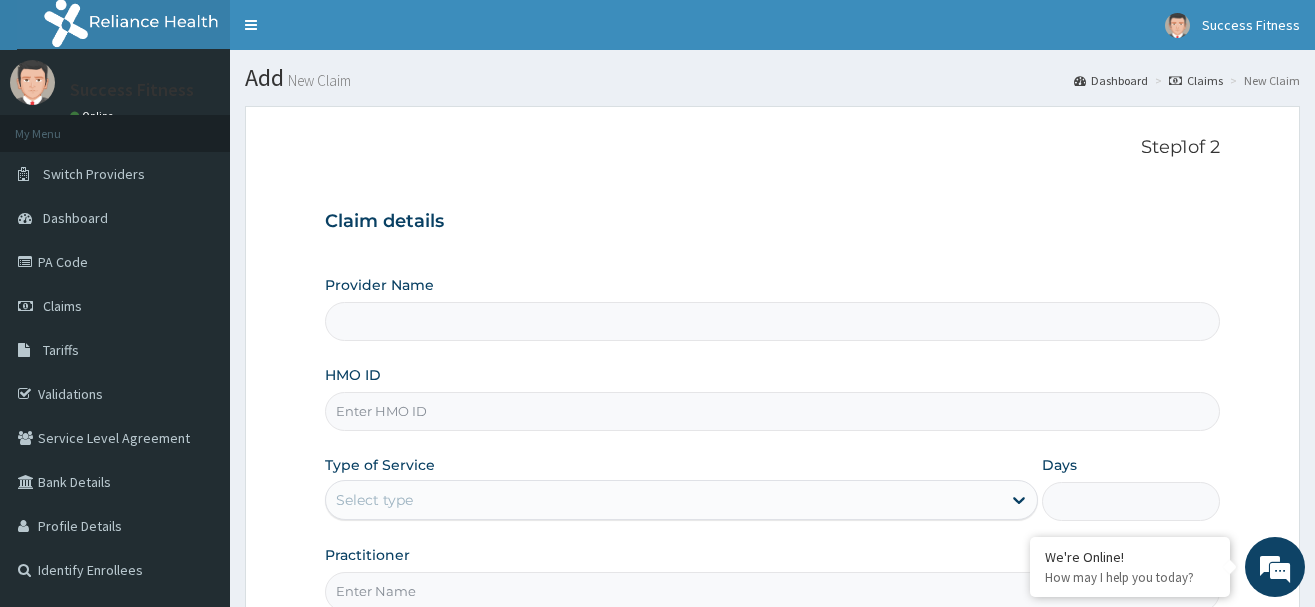 scroll, scrollTop: 0, scrollLeft: 0, axis: both 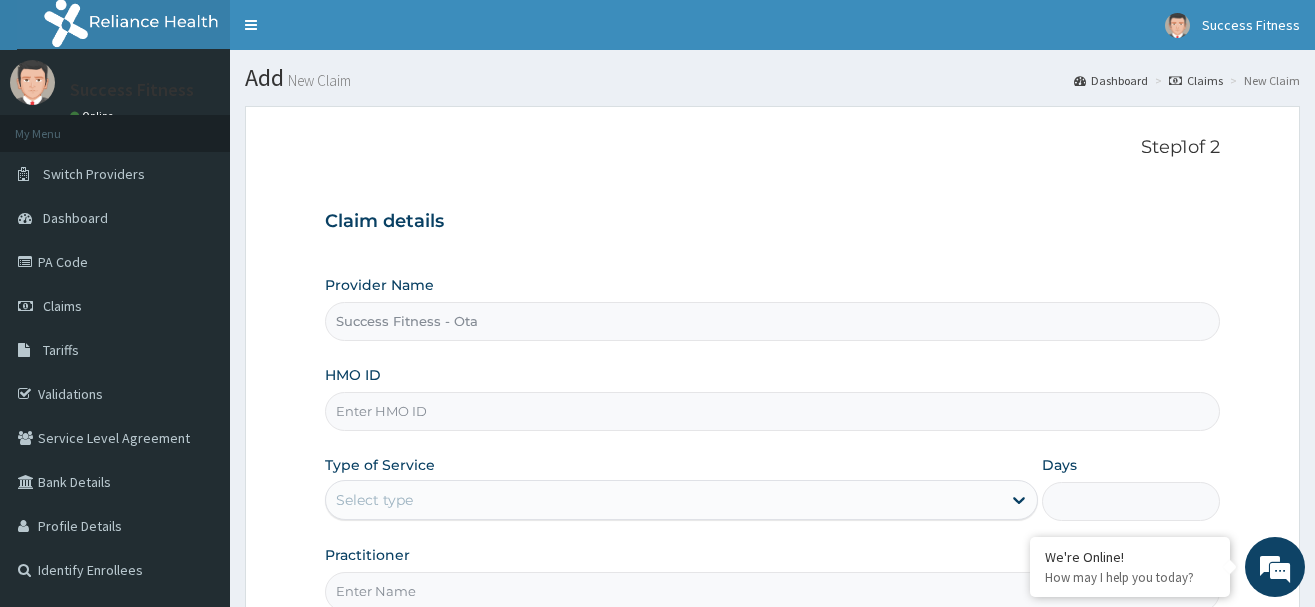 type on "1" 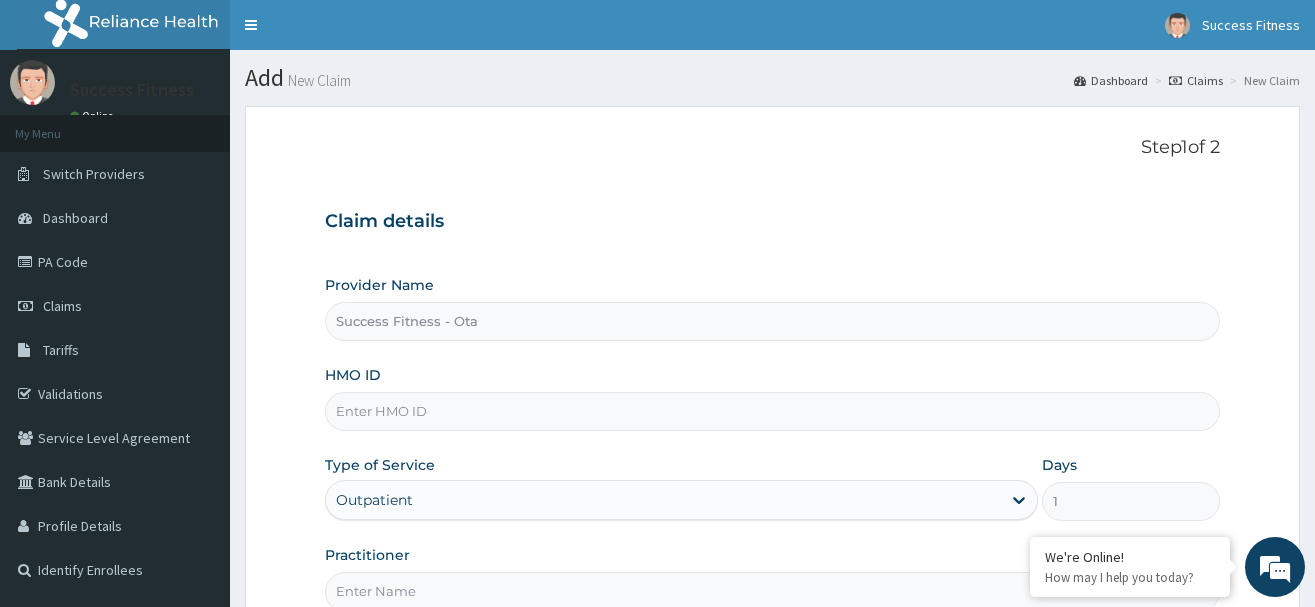 click on "HMO ID" at bounding box center [772, 411] 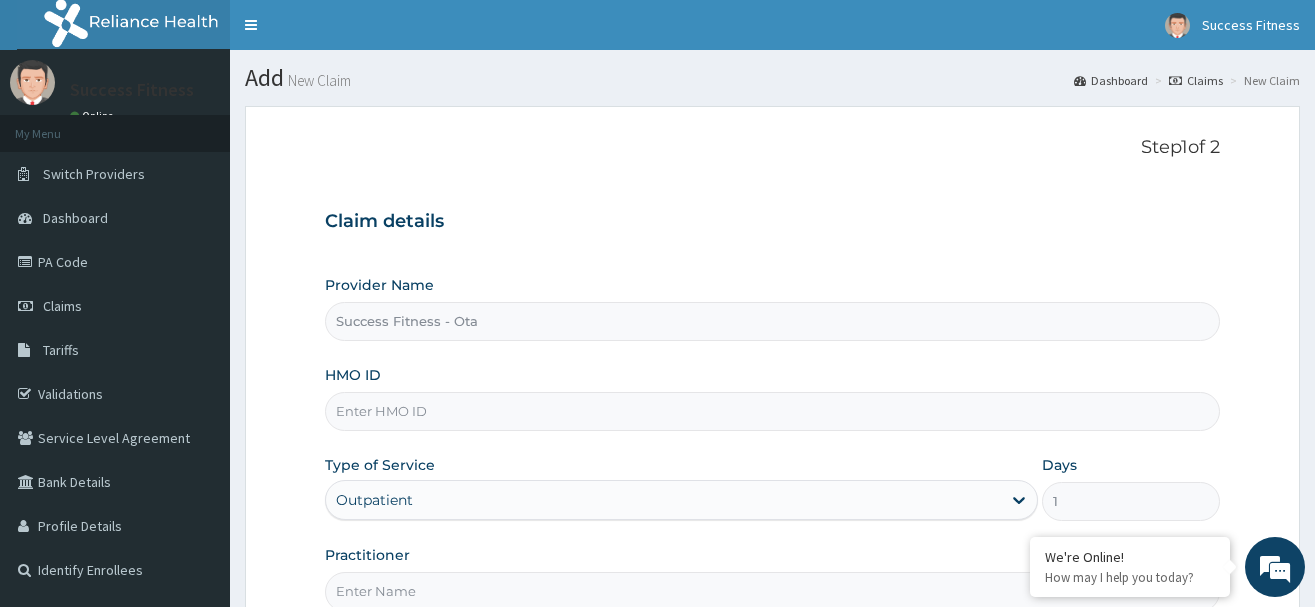 scroll, scrollTop: 0, scrollLeft: 0, axis: both 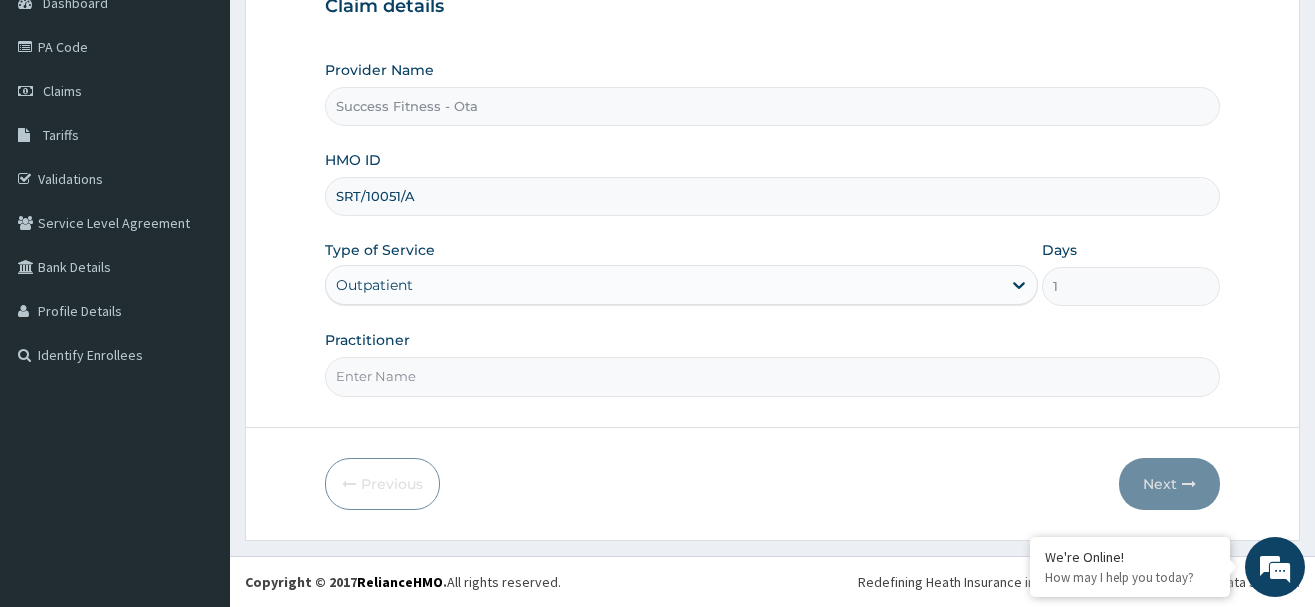 type on "SRT/10051/A" 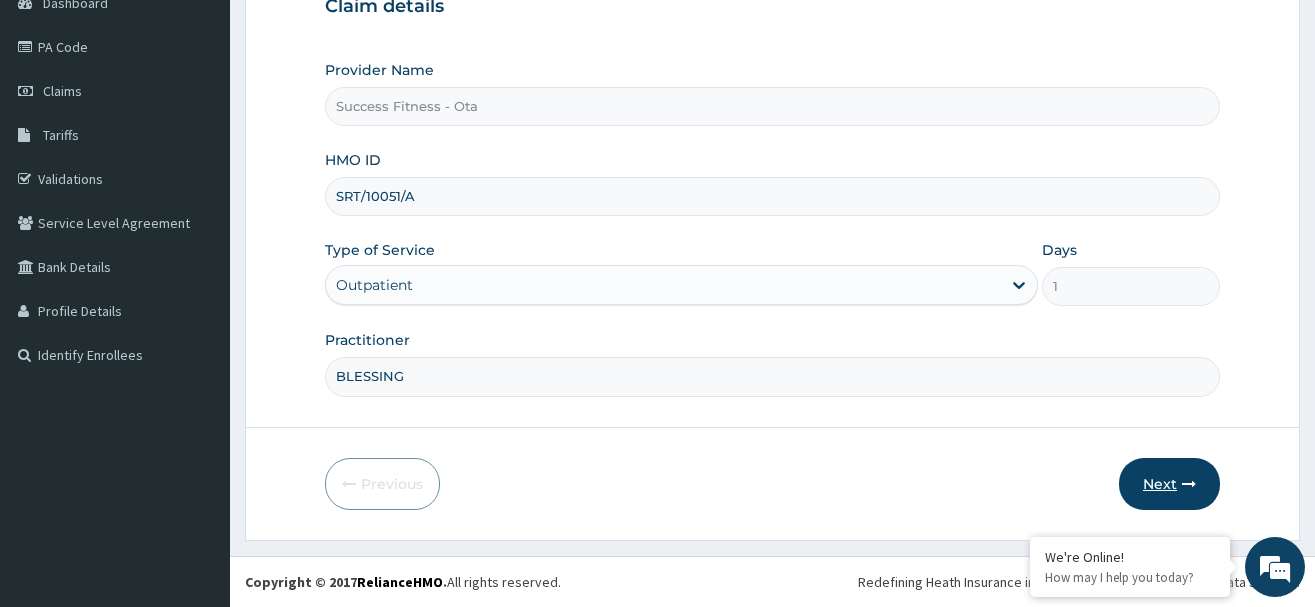 type on "BLESSING" 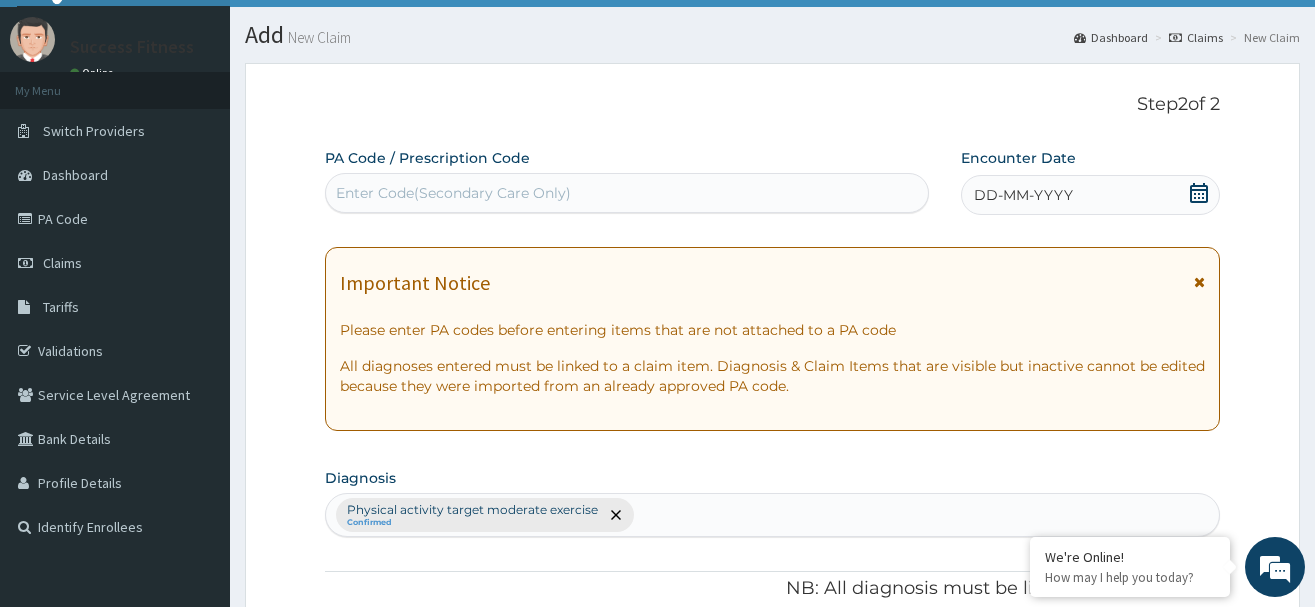 scroll, scrollTop: 0, scrollLeft: 0, axis: both 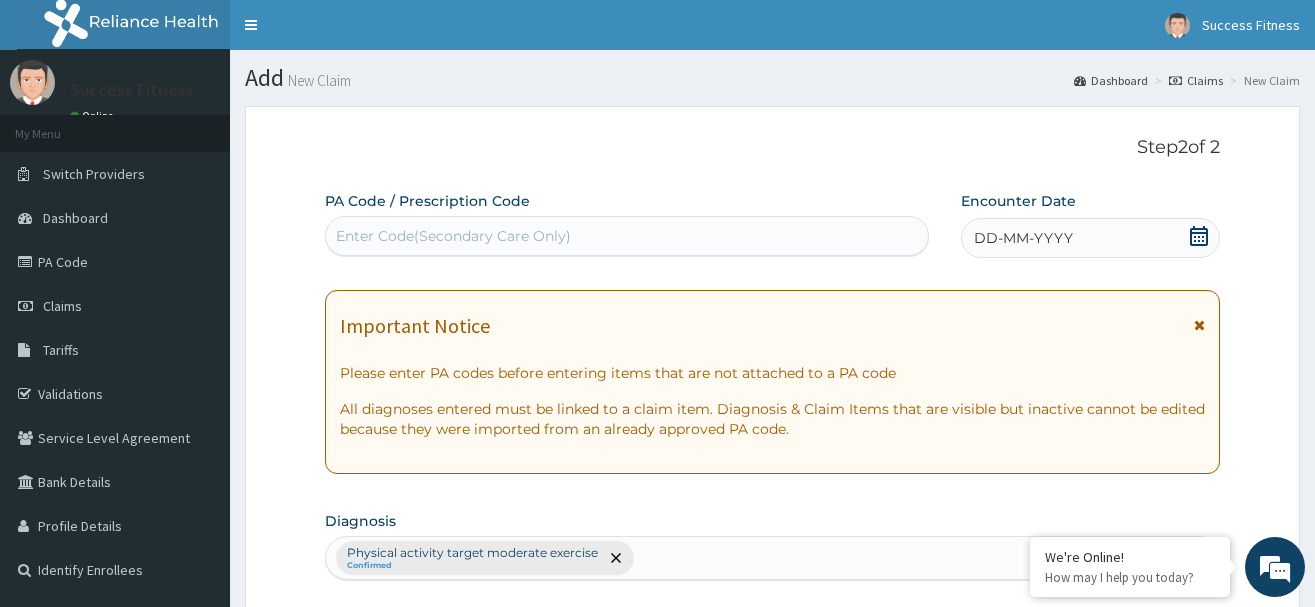 click 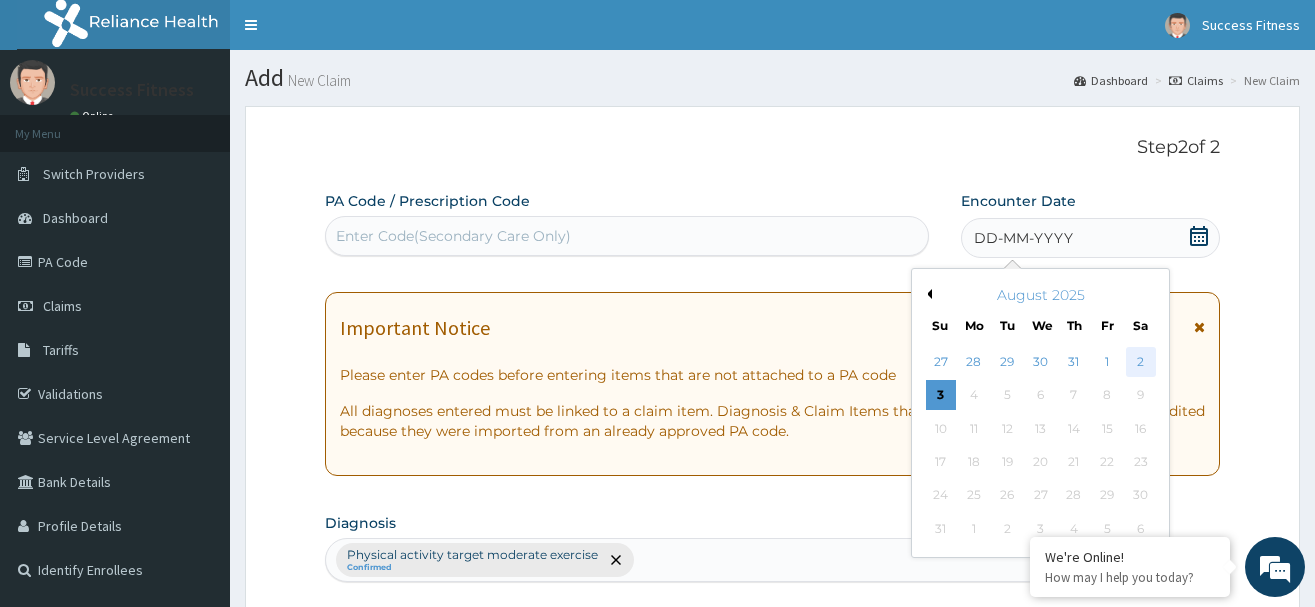 click on "2" at bounding box center (1141, 362) 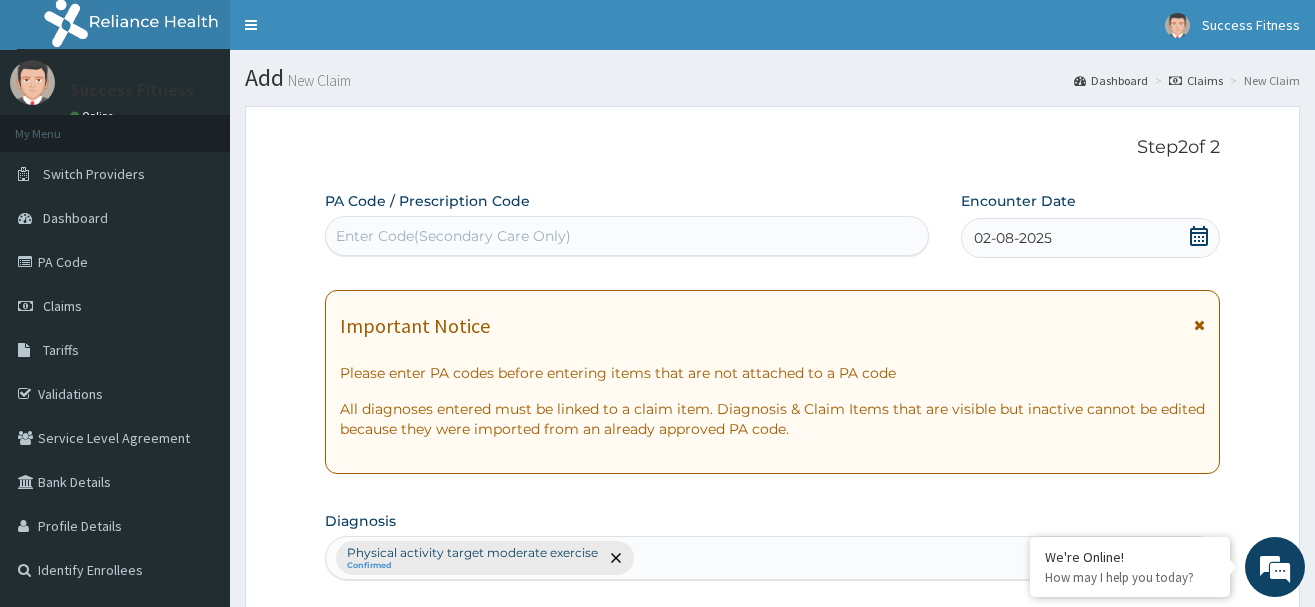 click on "Enter Code(Secondary Care Only)" at bounding box center [453, 236] 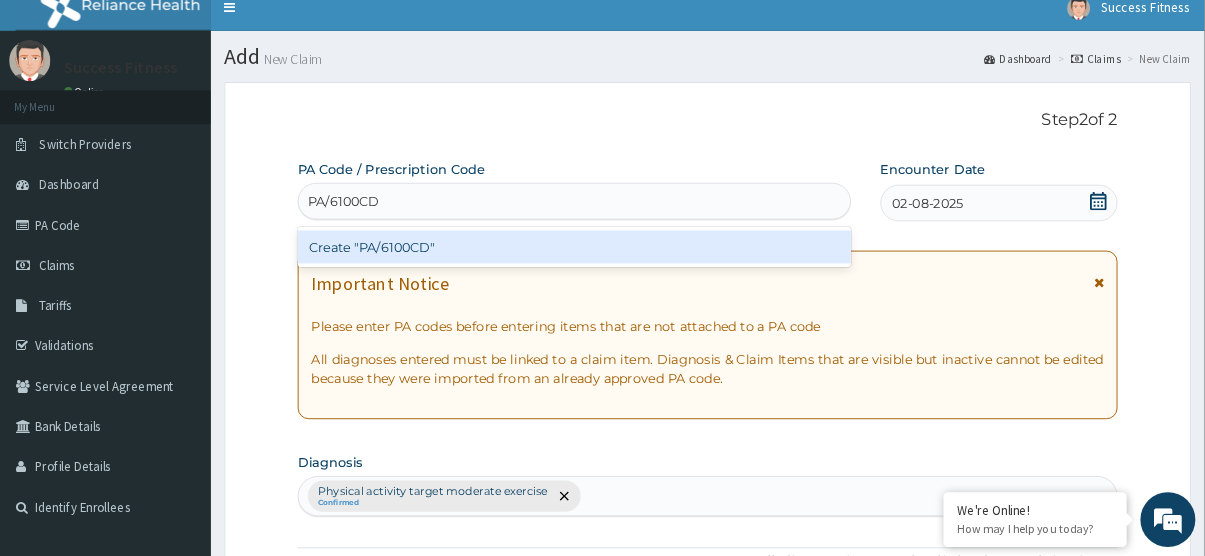 scroll, scrollTop: 0, scrollLeft: 0, axis: both 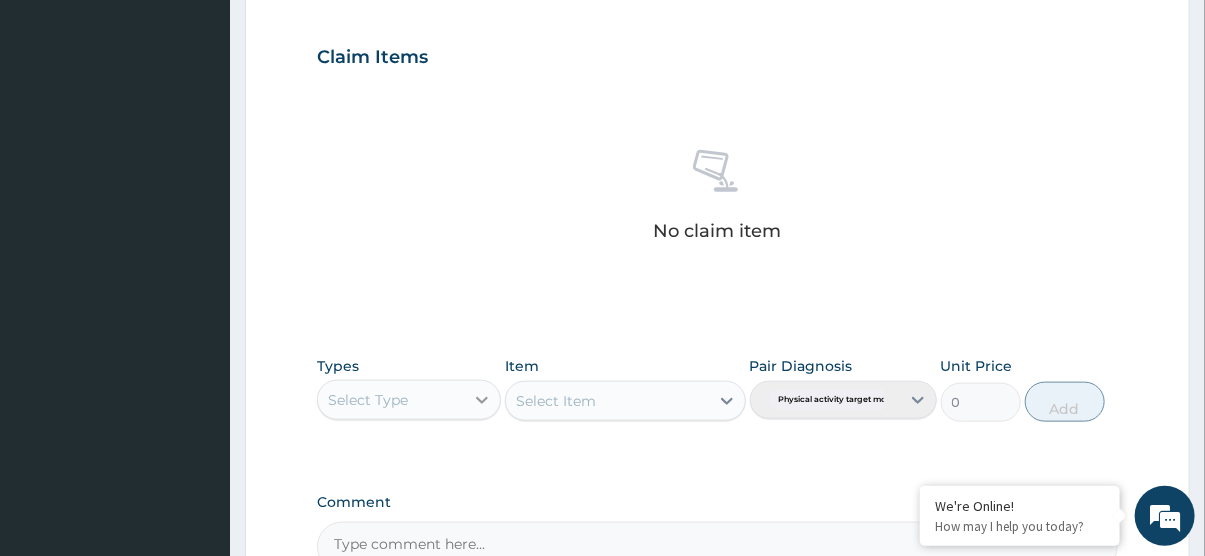 type on "PA/6100CD" 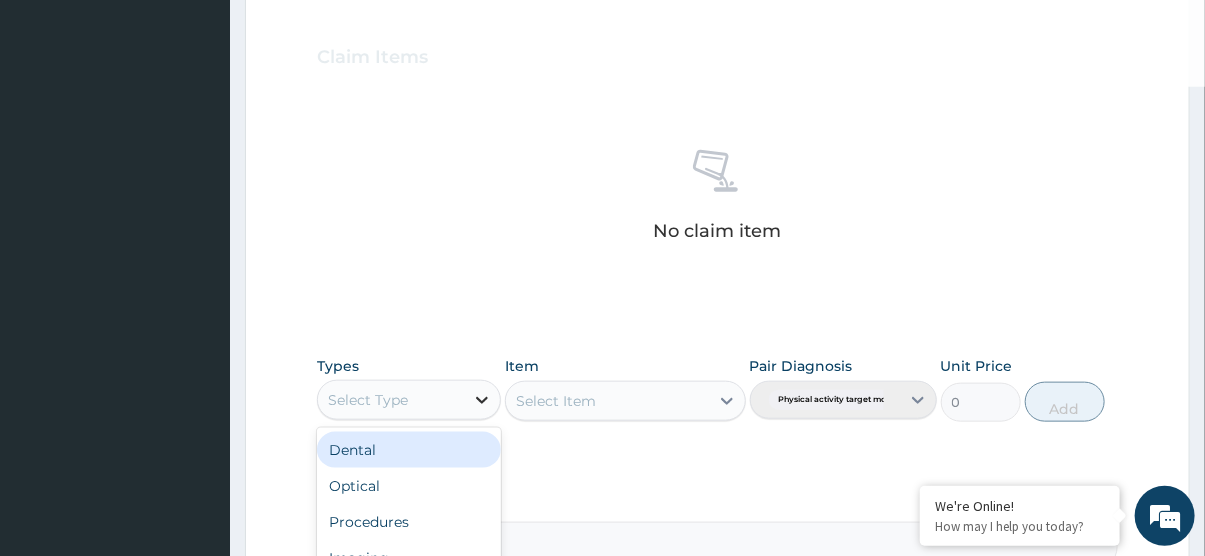 type 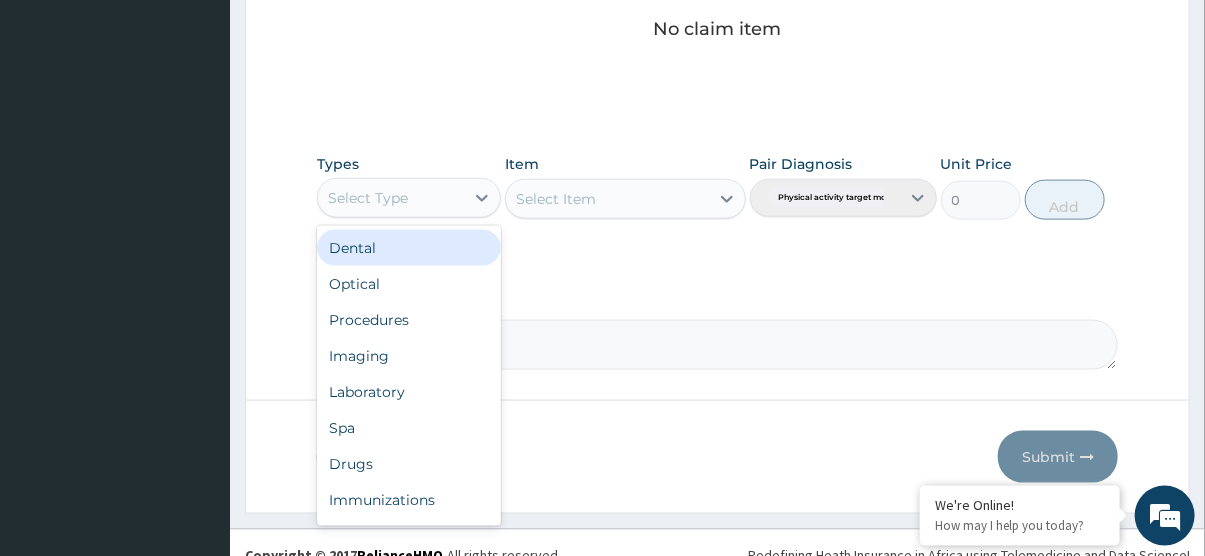 scroll, scrollTop: 902, scrollLeft: 0, axis: vertical 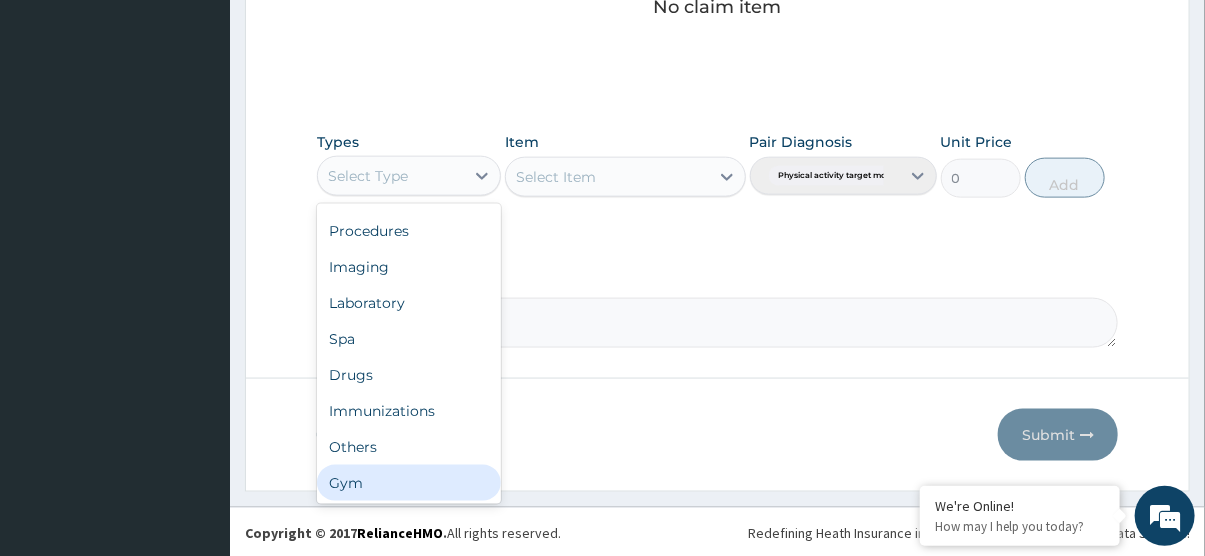 click on "Gym" at bounding box center [409, 483] 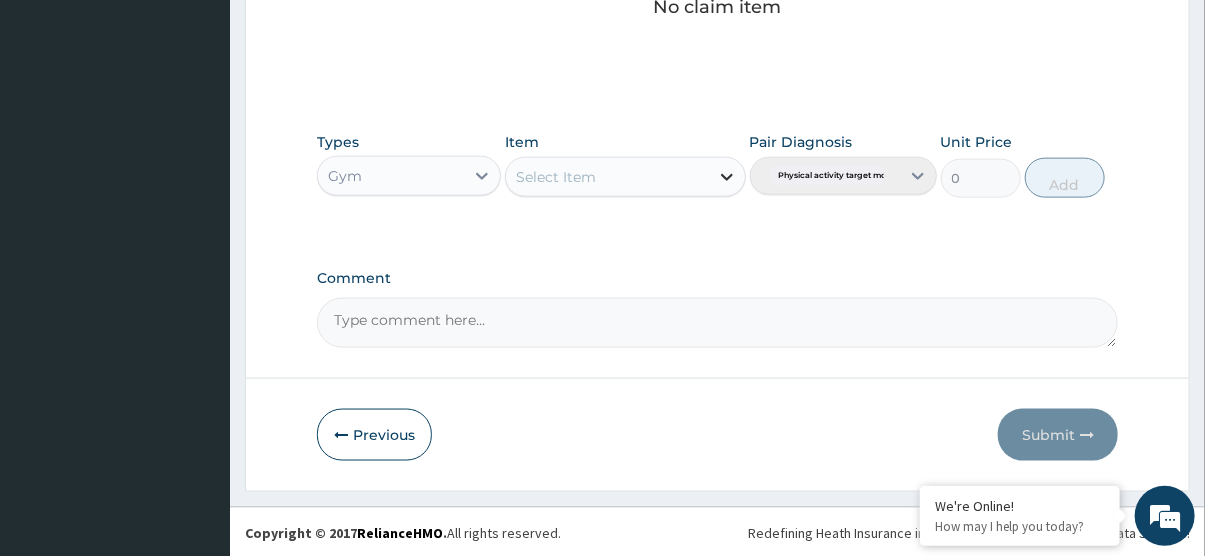 click at bounding box center (727, 177) 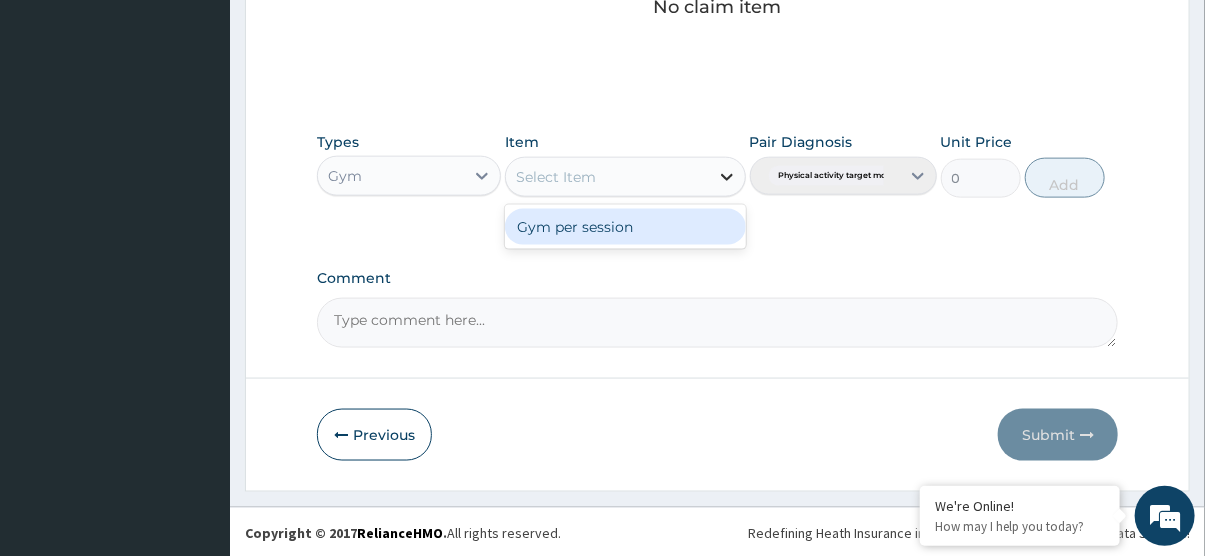 click at bounding box center [727, 177] 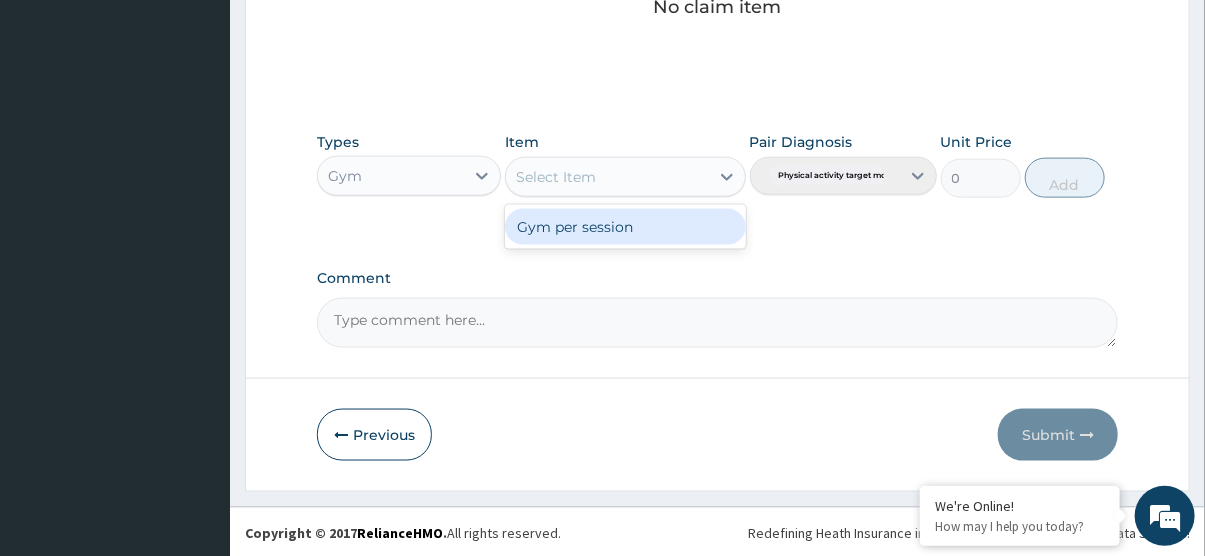 click on "Gym per session" at bounding box center [625, 227] 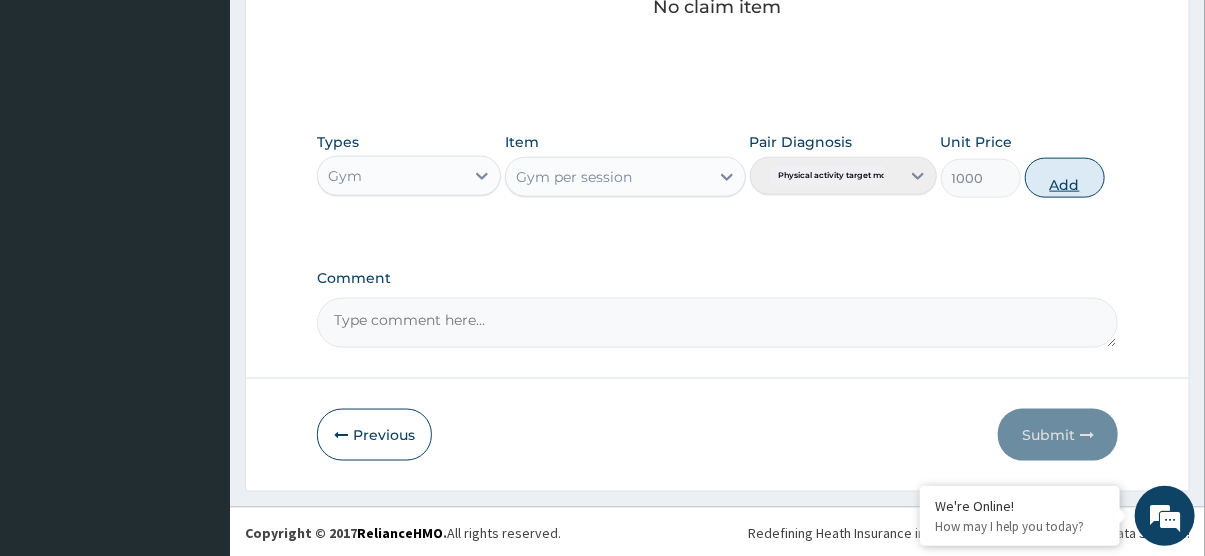 click on "Add" at bounding box center (1065, 178) 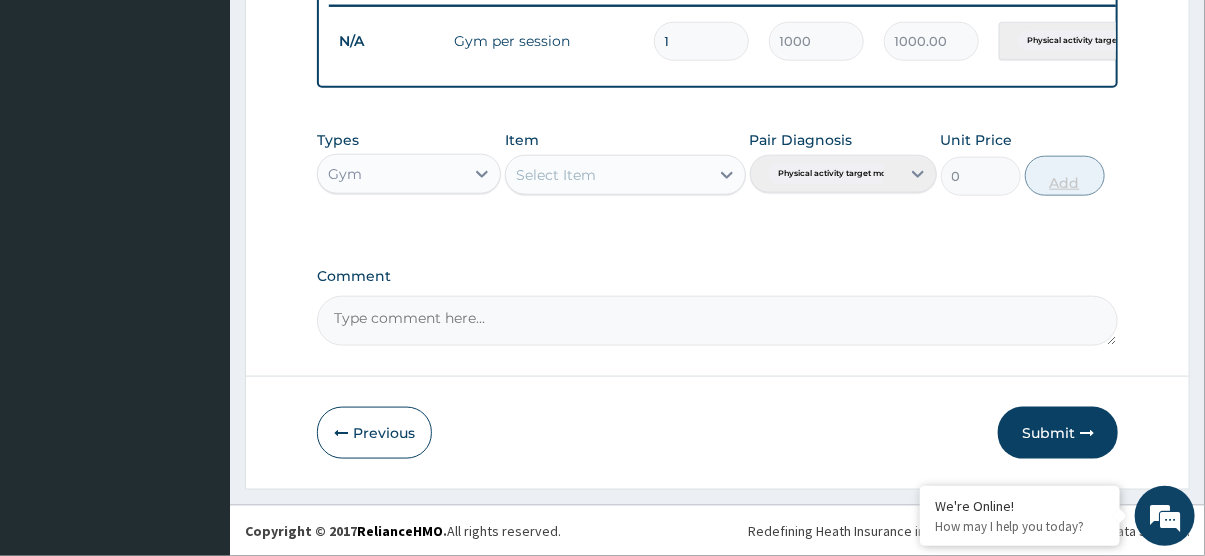 scroll, scrollTop: 807, scrollLeft: 0, axis: vertical 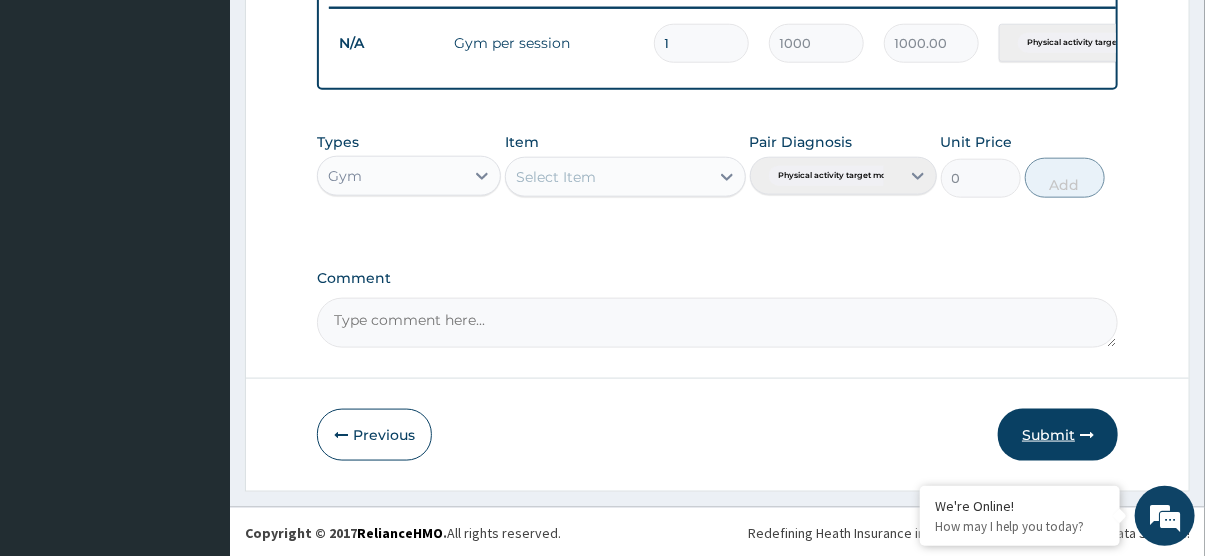 click on "Submit" at bounding box center (1058, 435) 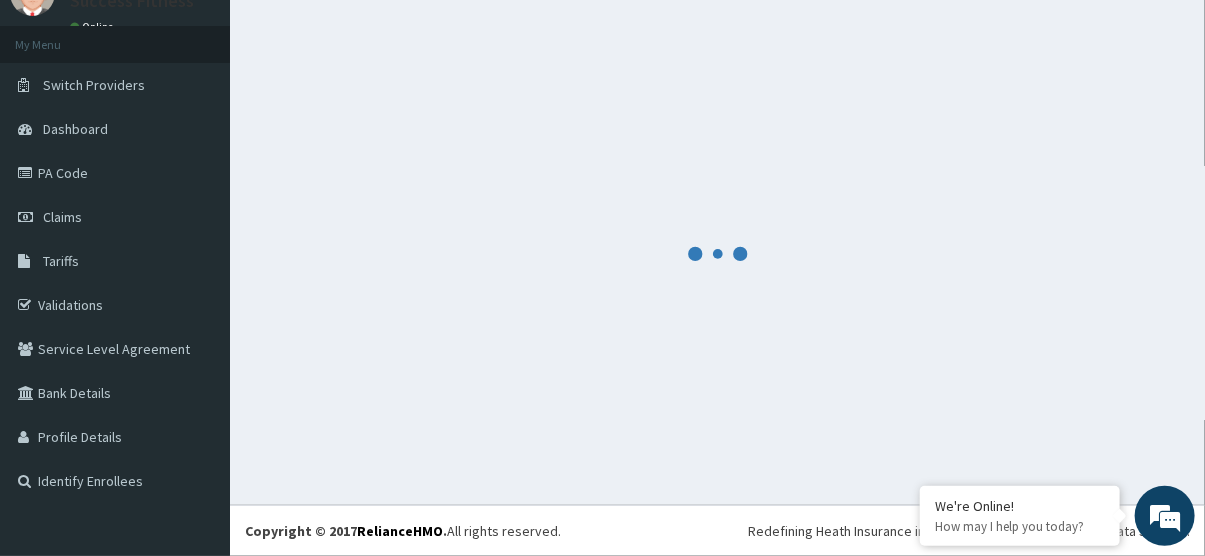 scroll, scrollTop: 88, scrollLeft: 0, axis: vertical 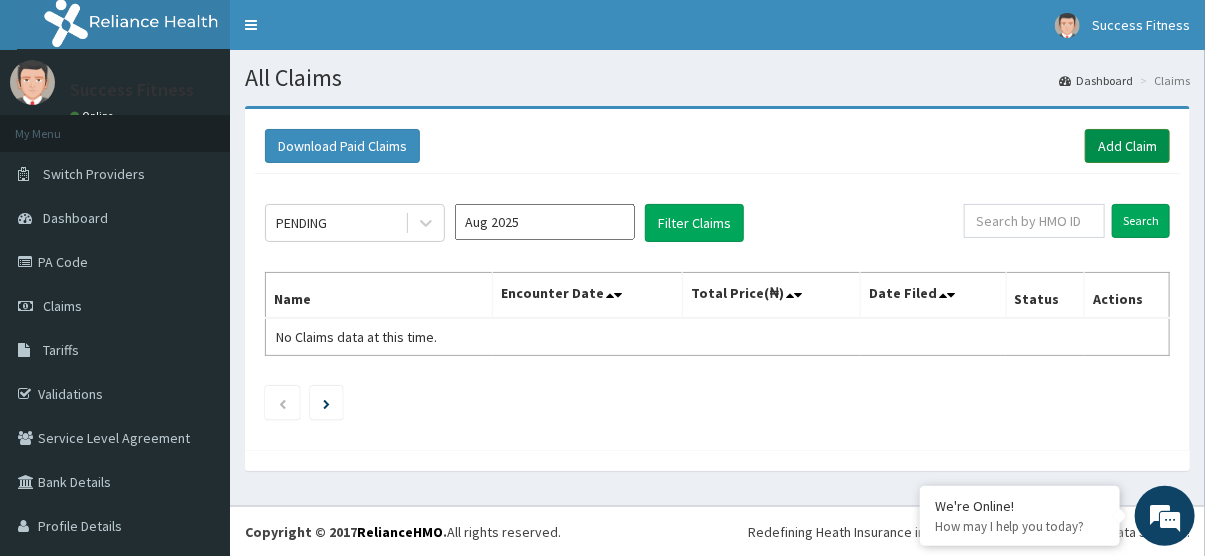 click on "Add Claim" at bounding box center [1127, 146] 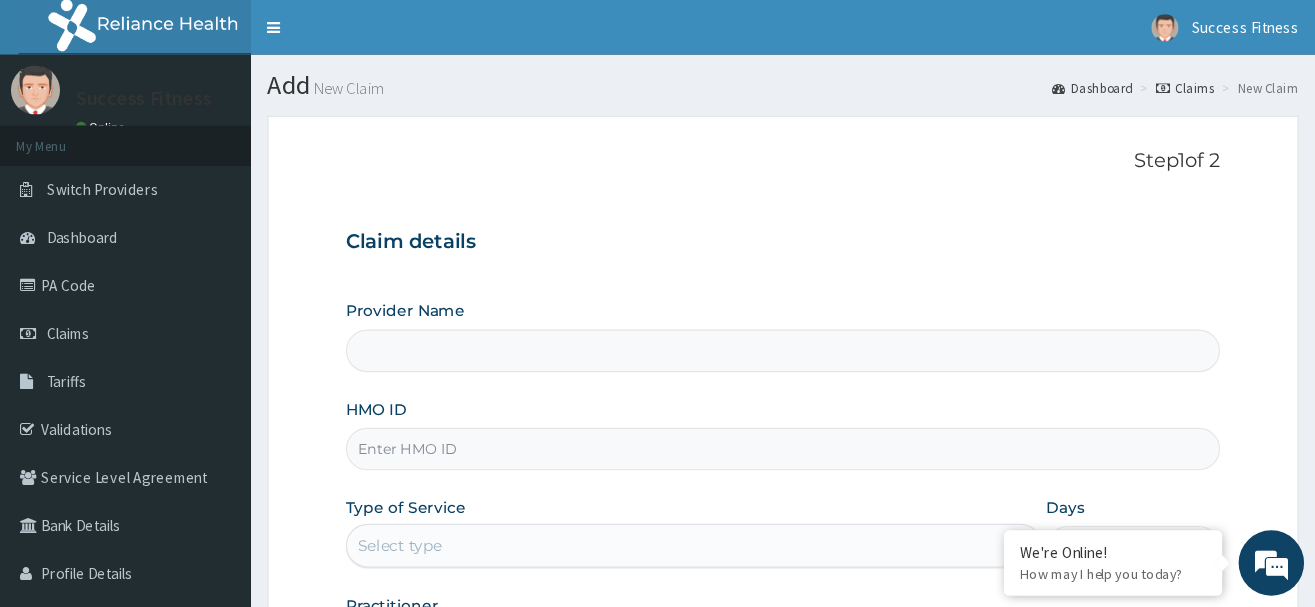 scroll, scrollTop: 0, scrollLeft: 0, axis: both 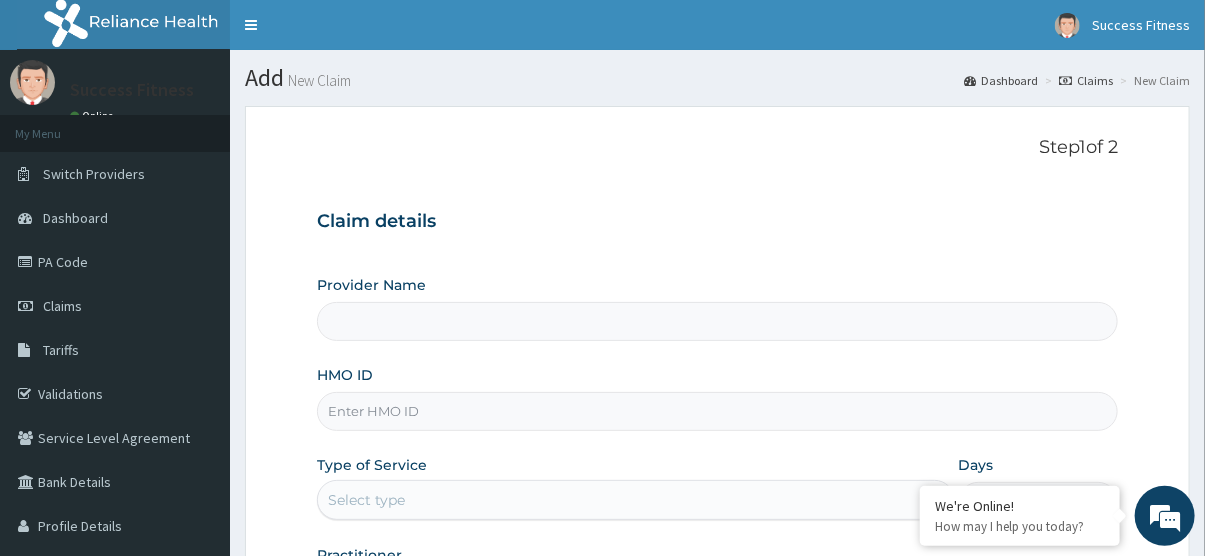 type on "Success Fitness - Ota" 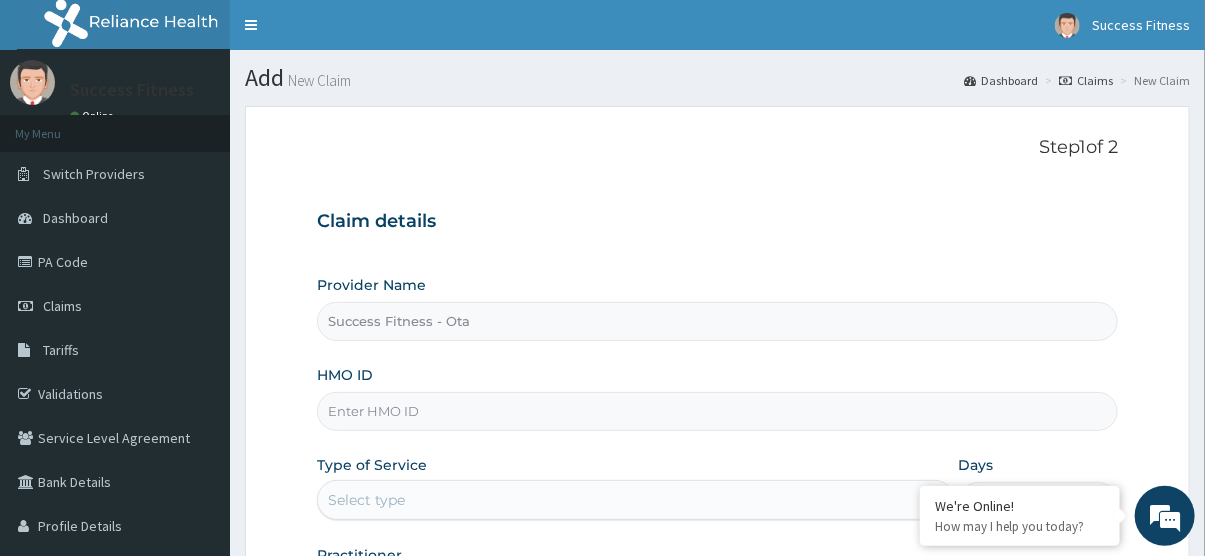 type on "1" 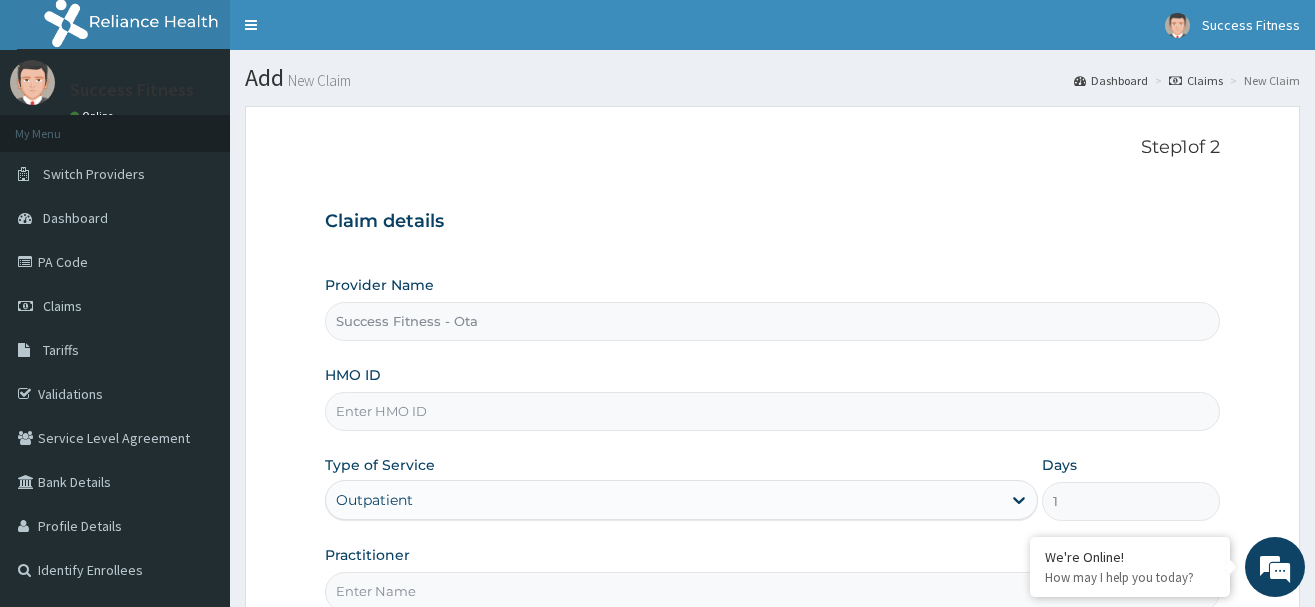 scroll, scrollTop: 0, scrollLeft: 0, axis: both 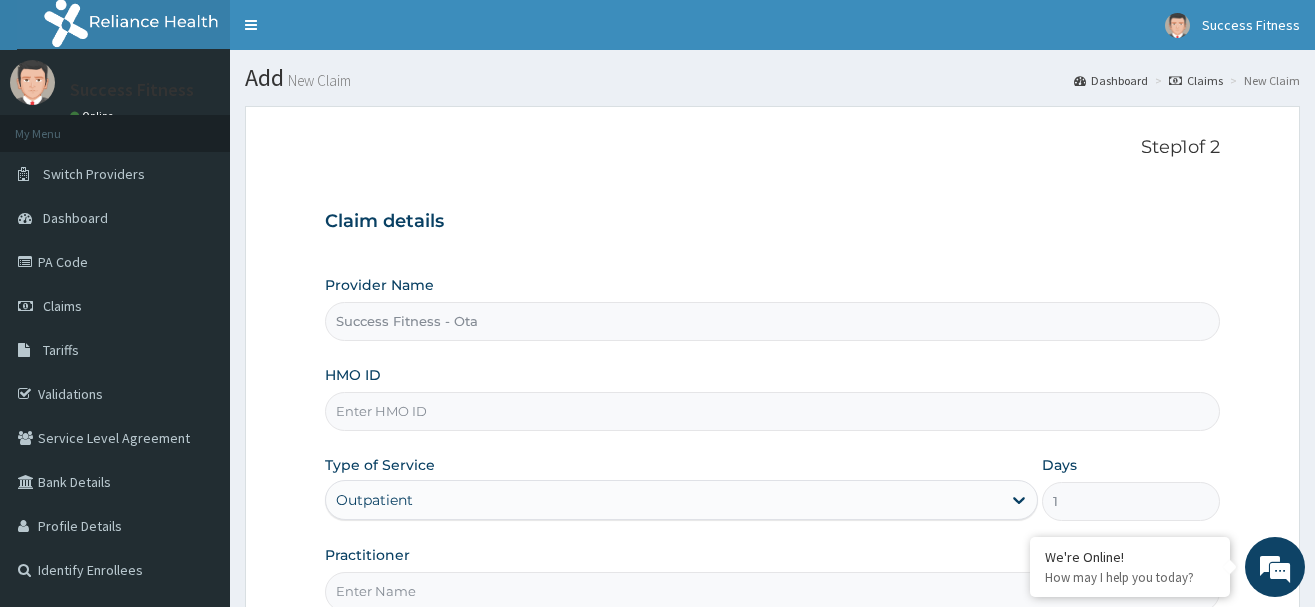 click on "Claim details Provider Name Success Fitness - Ota HMO ID Type of Service Outpatient Days 1 Practitioner" at bounding box center [772, 401] 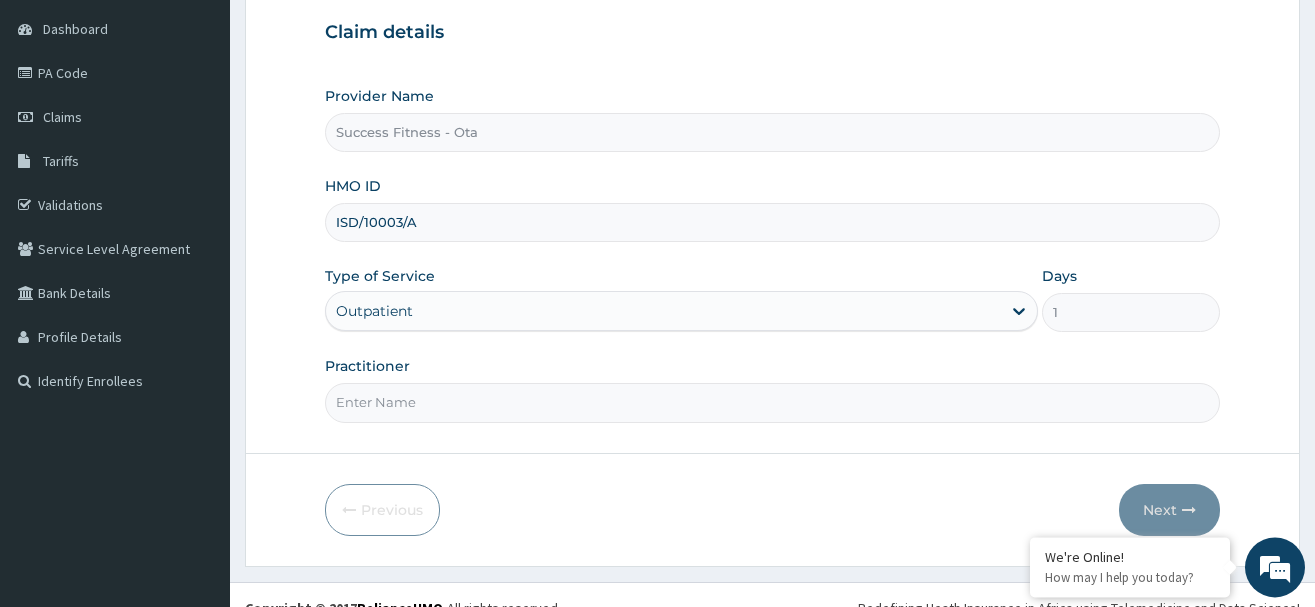 scroll, scrollTop: 190, scrollLeft: 0, axis: vertical 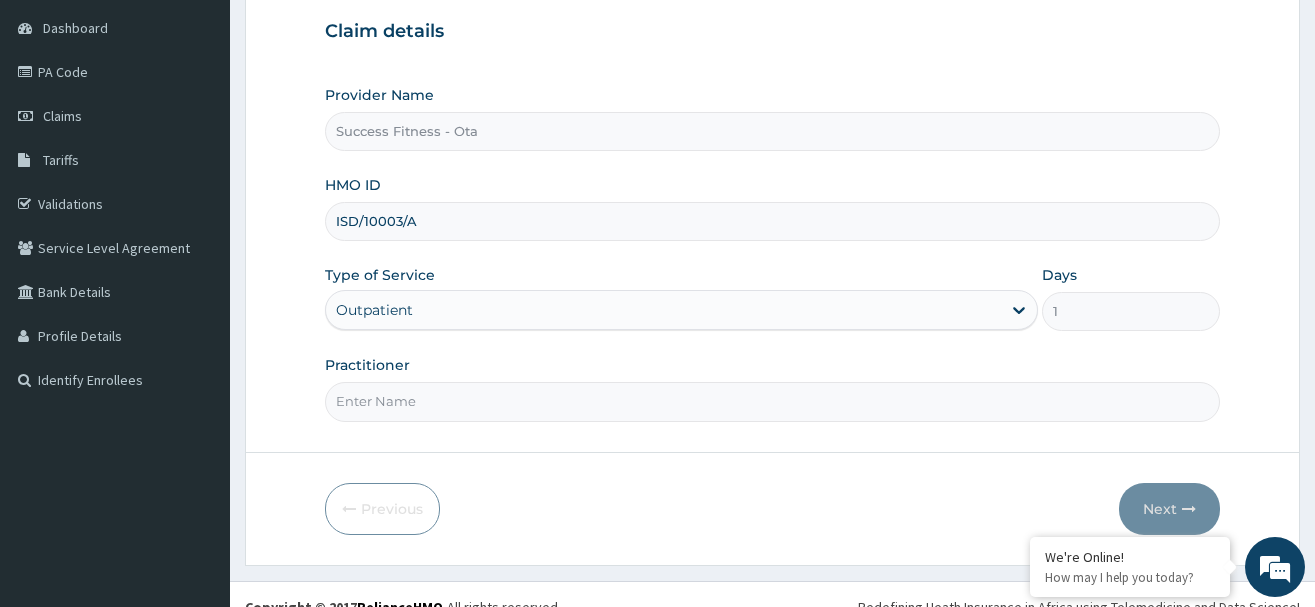 type on "ISD/10003/A" 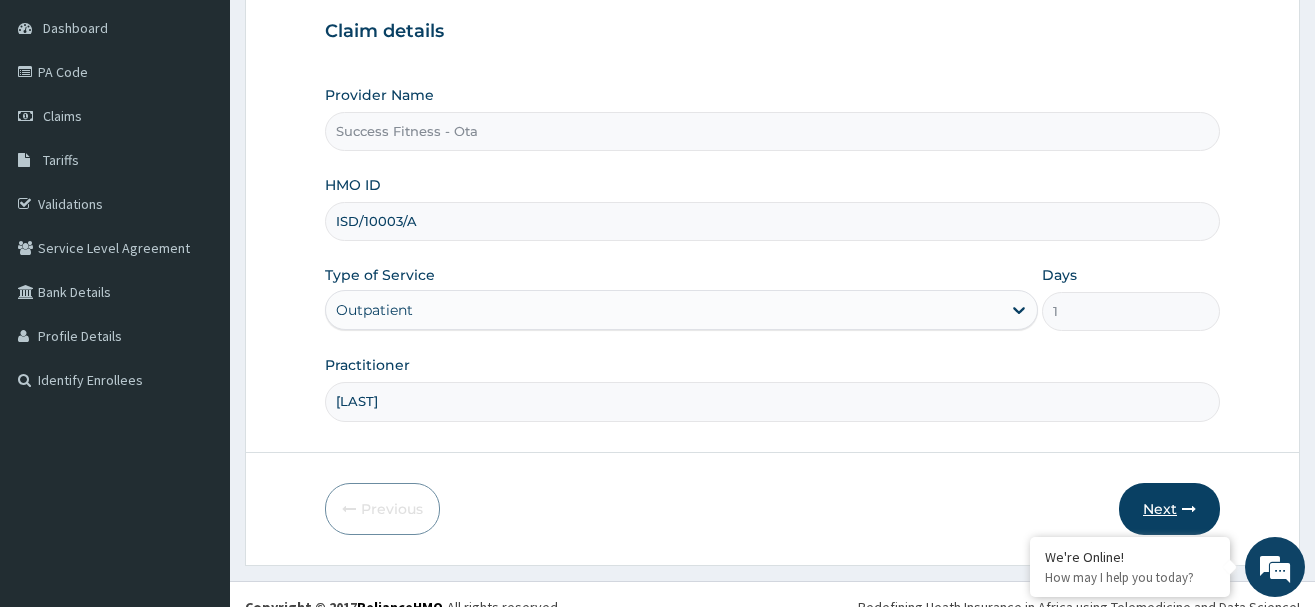 type on "[LAST]" 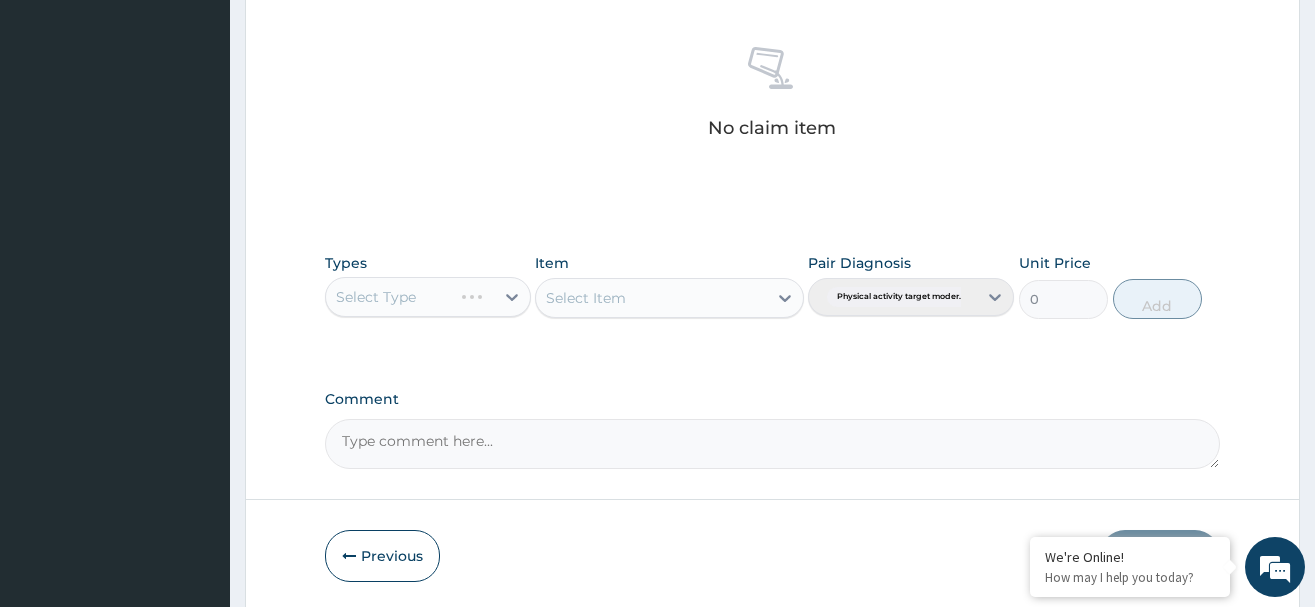 scroll, scrollTop: 835, scrollLeft: 0, axis: vertical 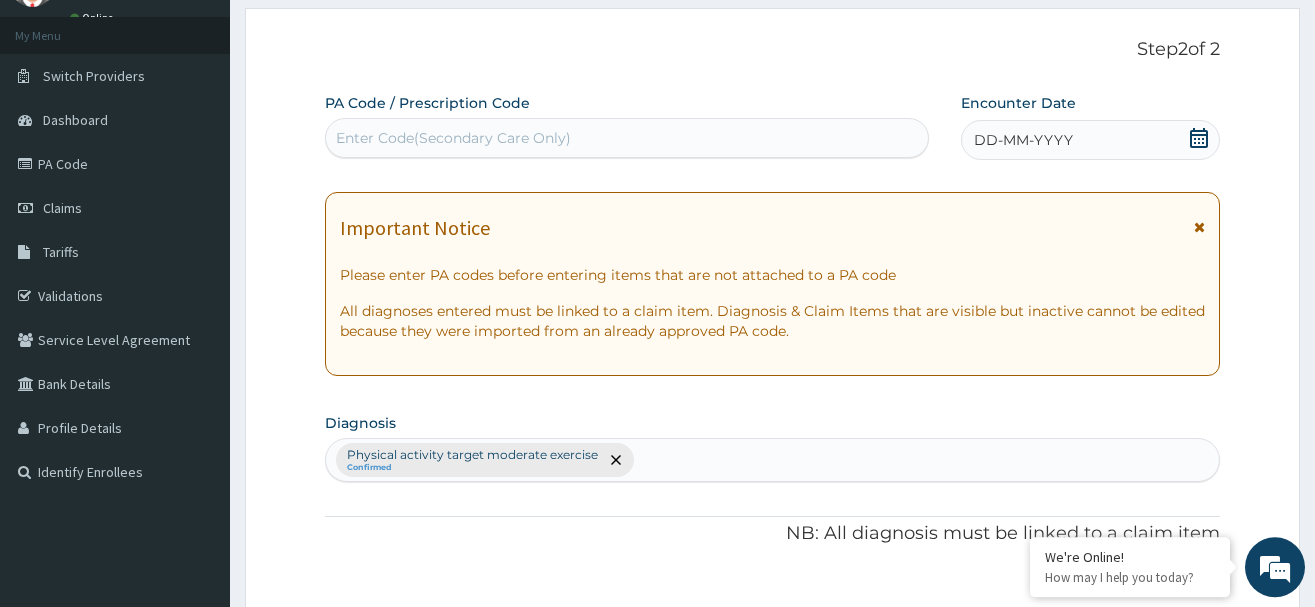 click on "DD-MM-YYYY" at bounding box center [1090, 140] 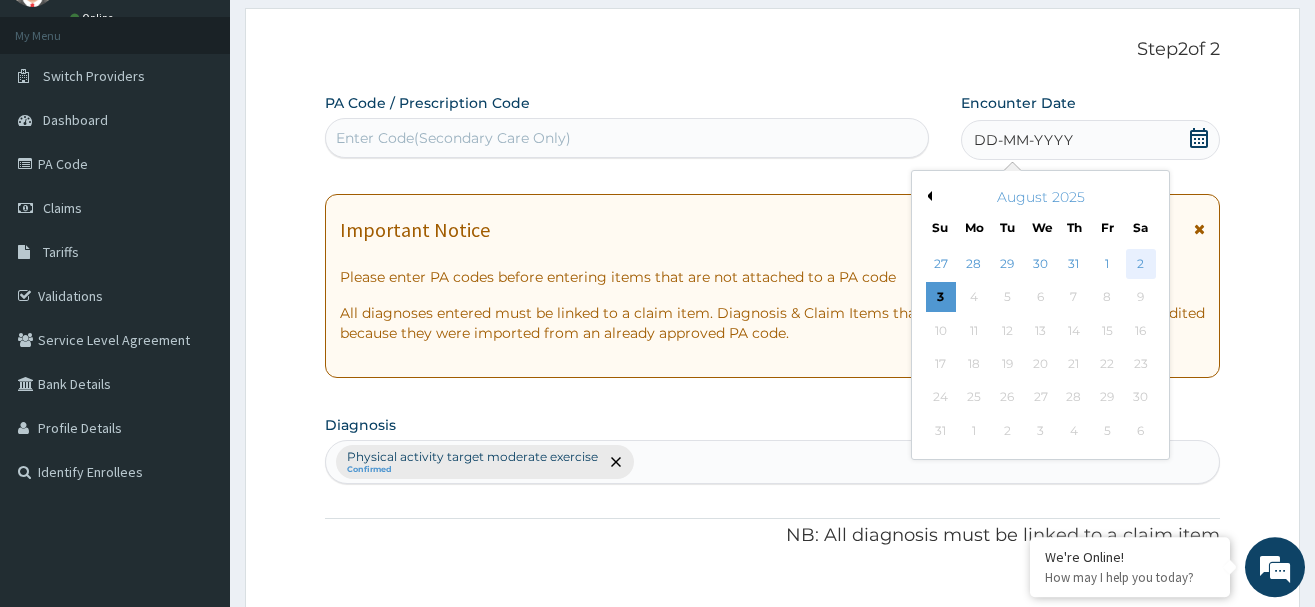 click on "2" at bounding box center [1141, 264] 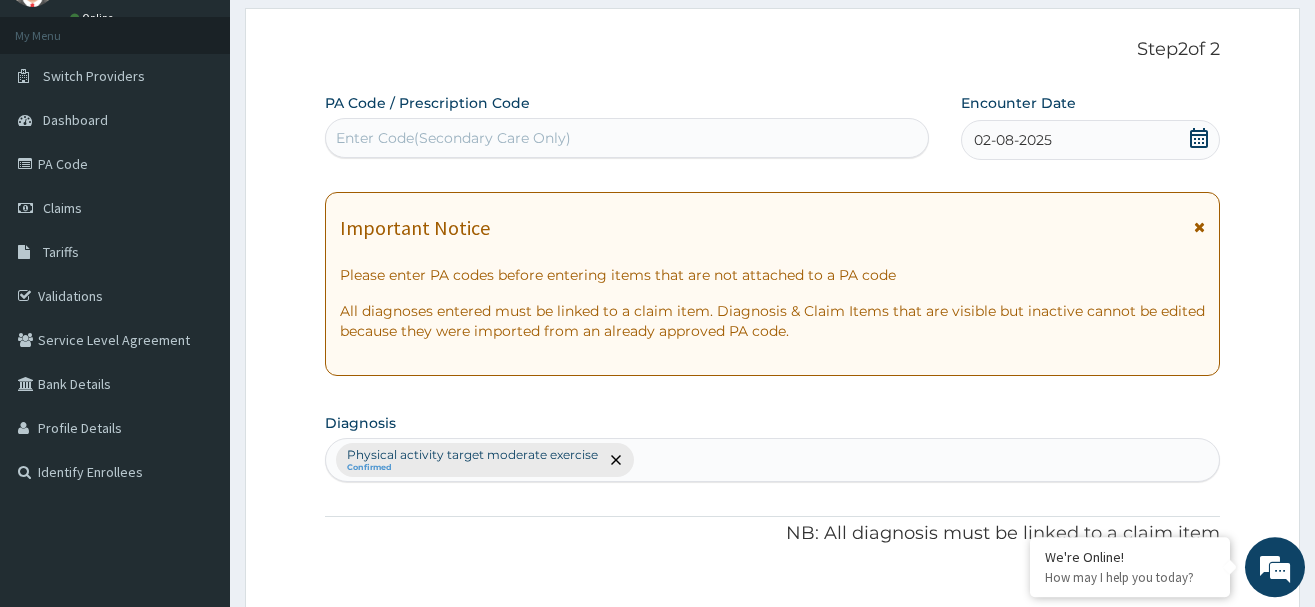 click on "Enter Code(Secondary Care Only)" at bounding box center [627, 138] 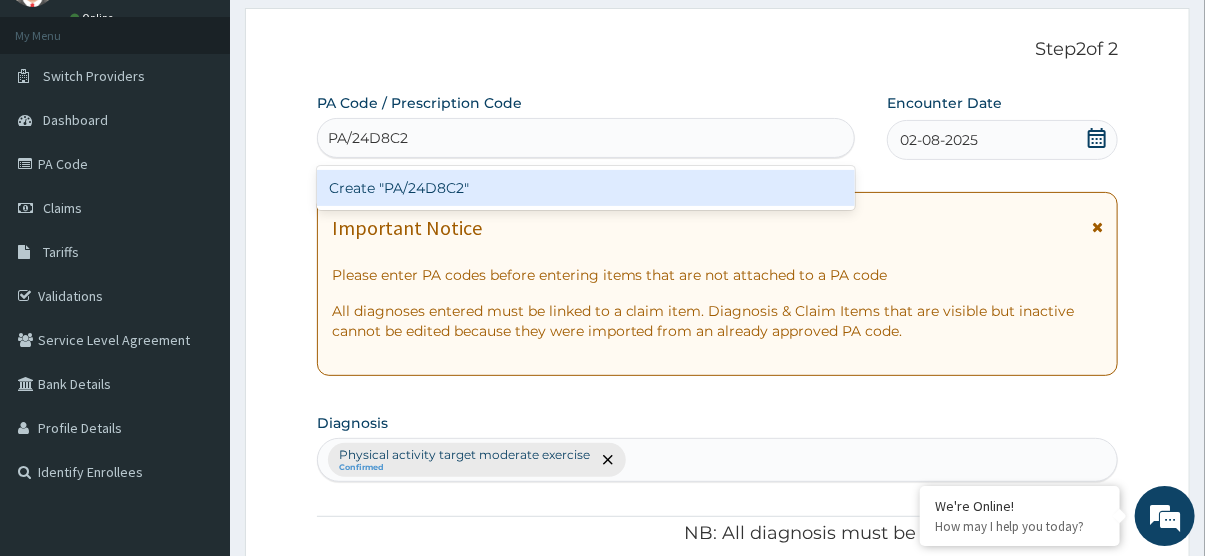 type on "PA/24D8C2" 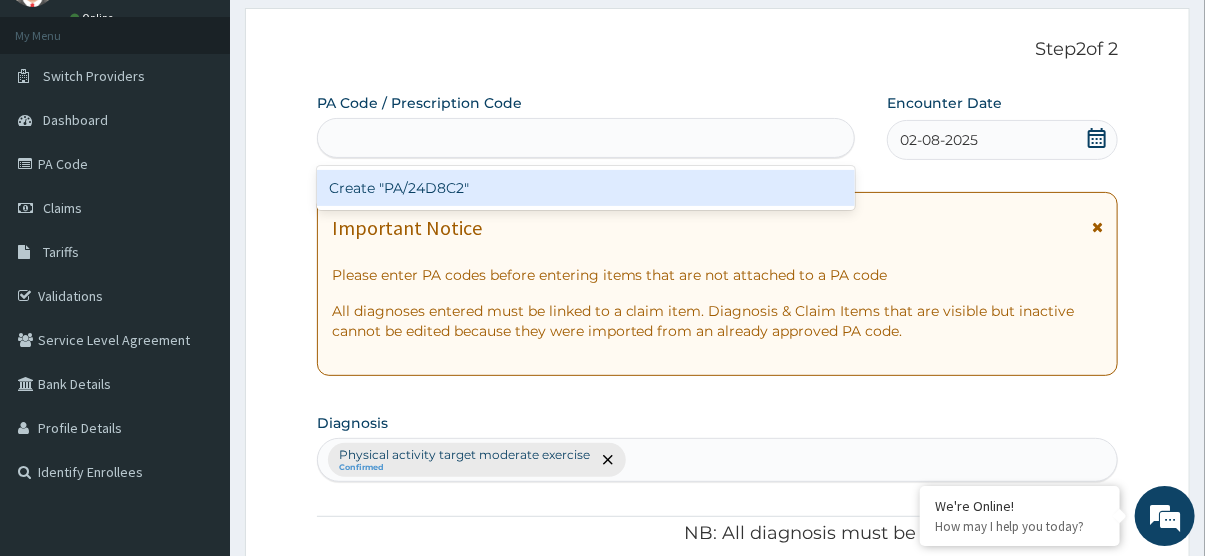 click on "Step  2  of 2 PA Code / Prescription Code option Create "PA/24D8C2" focused, 1 of 1. 1 result available for search term PA/24D8C2. Use Up and Down to choose options, press Enter to select the currently focused option, press Escape to exit the menu, press Tab to select the option and exit the menu. PA/24D8C2 Create "PA/24D8C2" Encounter Date [DATE] Important Notice Please enter PA codes before entering items that are not attached to a PA code   All diagnoses entered must be linked to a claim item. Diagnosis & Claim Items that are visible but inactive cannot be edited because they were imported from an already approved PA code. Diagnosis Physical activity target moderate exercise Confirmed NB: All diagnosis must be linked to a claim item Claim Items No claim item Types Select Type Item Select Item Pair Diagnosis Physical activity target moder... Unit Price 0 Add Comment     Previous   Submit" at bounding box center [717, 642] 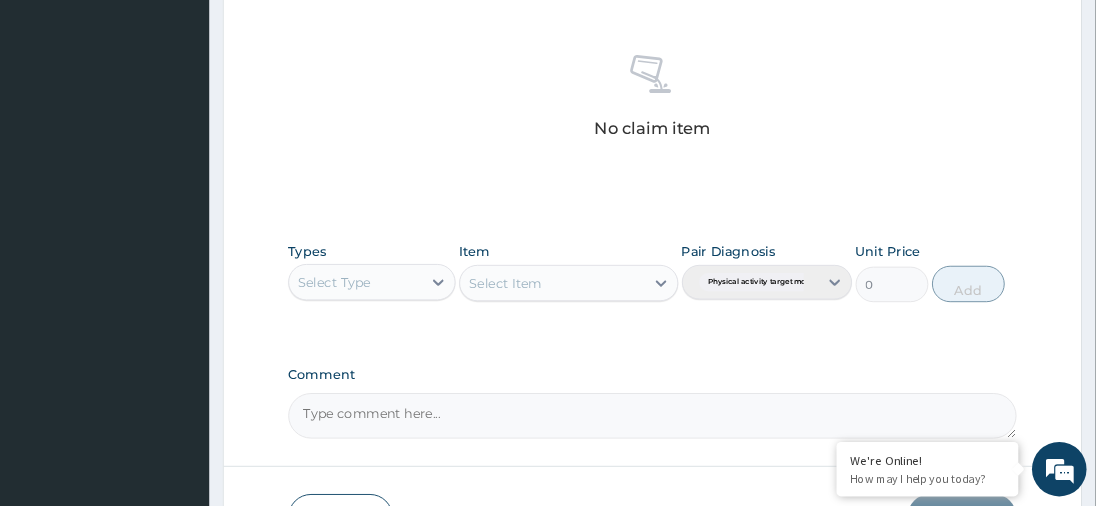 scroll, scrollTop: 818, scrollLeft: 0, axis: vertical 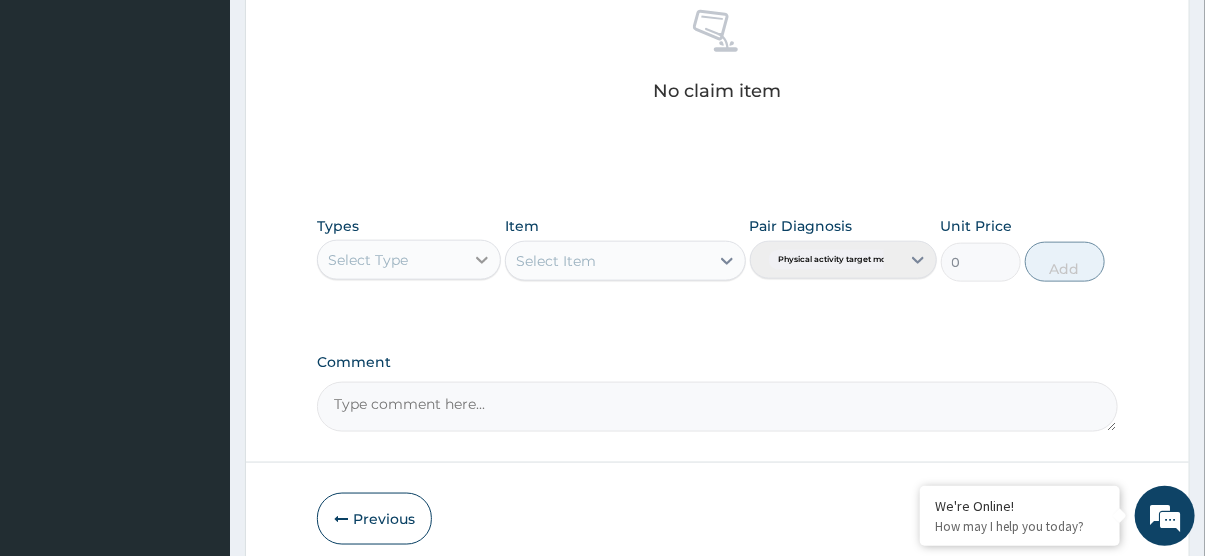 type on "PA/24D8C2" 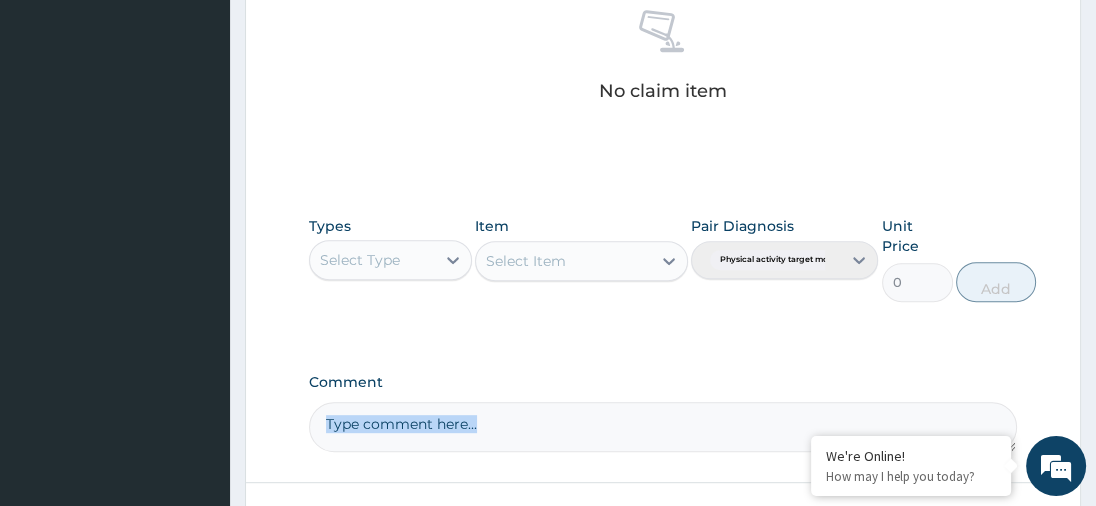 drag, startPoint x: 501, startPoint y: 453, endPoint x: 459, endPoint y: 433, distance: 46.518814 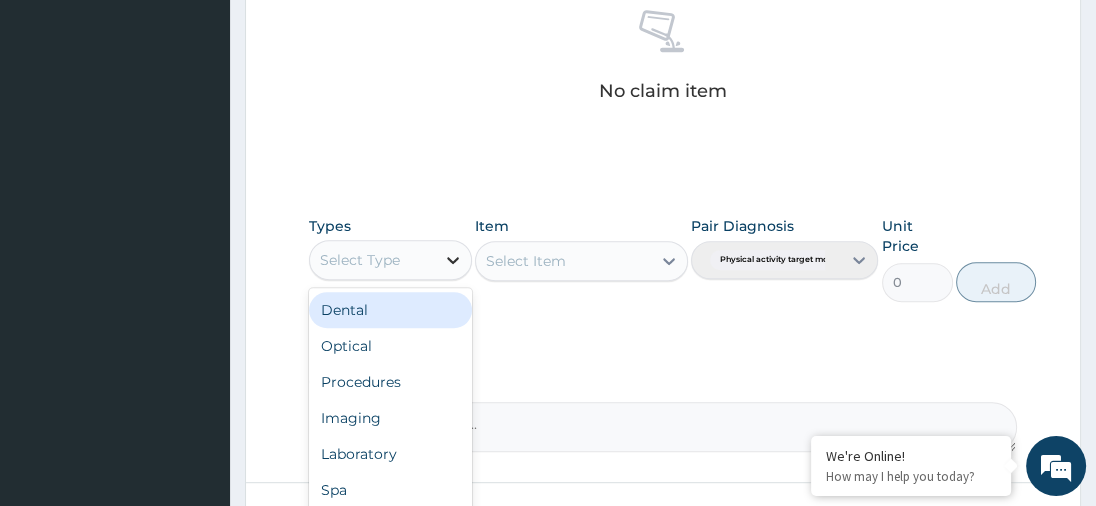 click 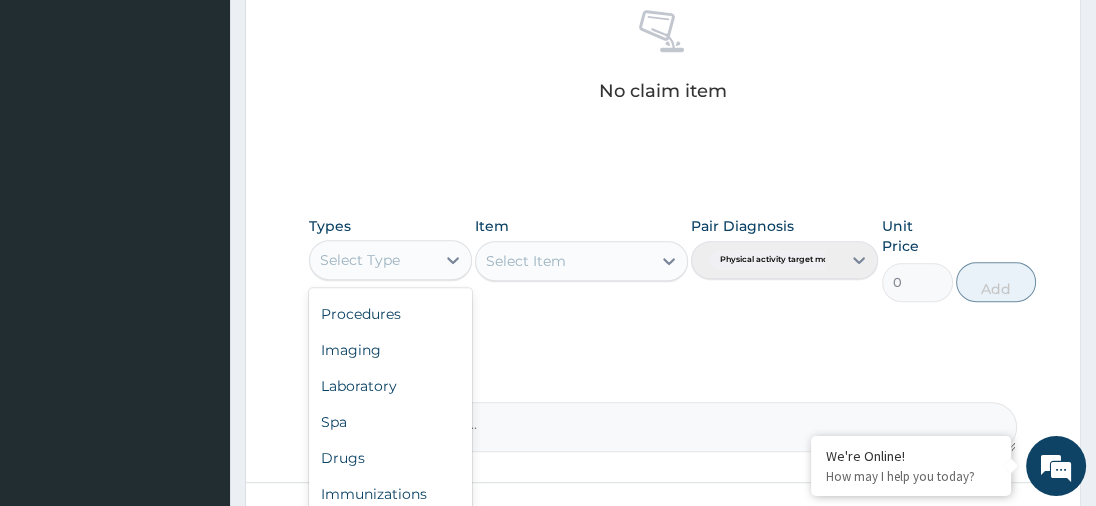 scroll, scrollTop: 0, scrollLeft: 0, axis: both 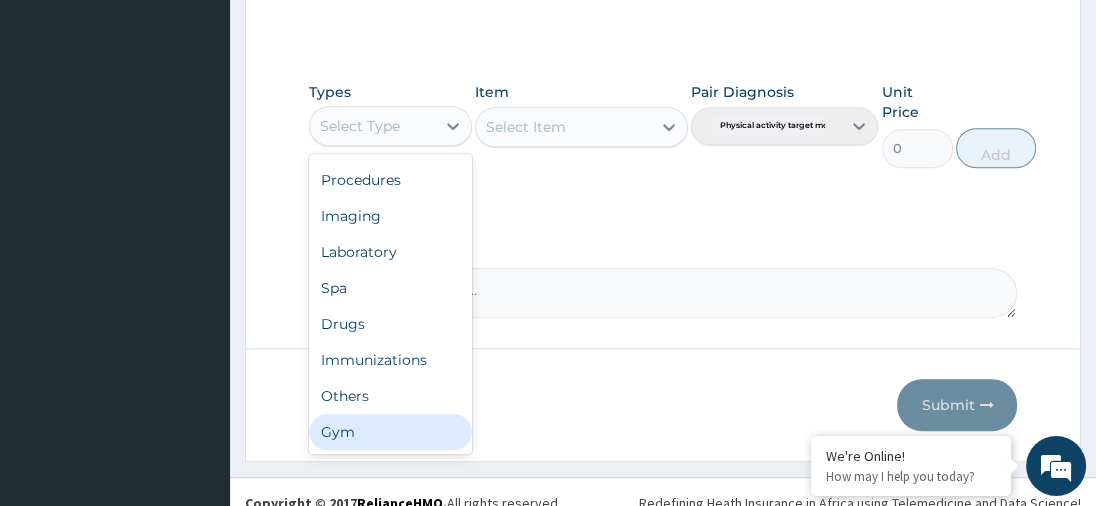 click on "Gym" at bounding box center (390, 432) 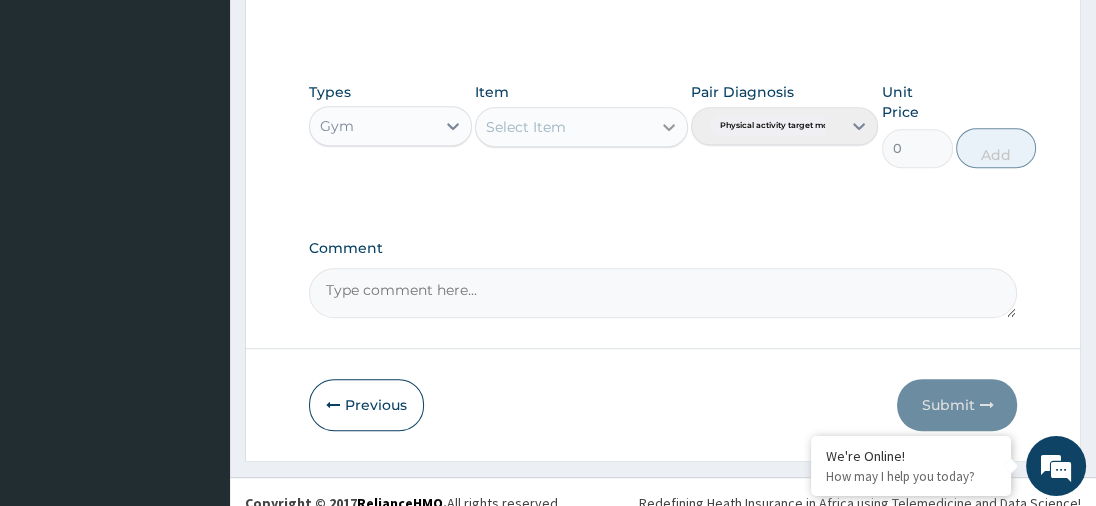 click 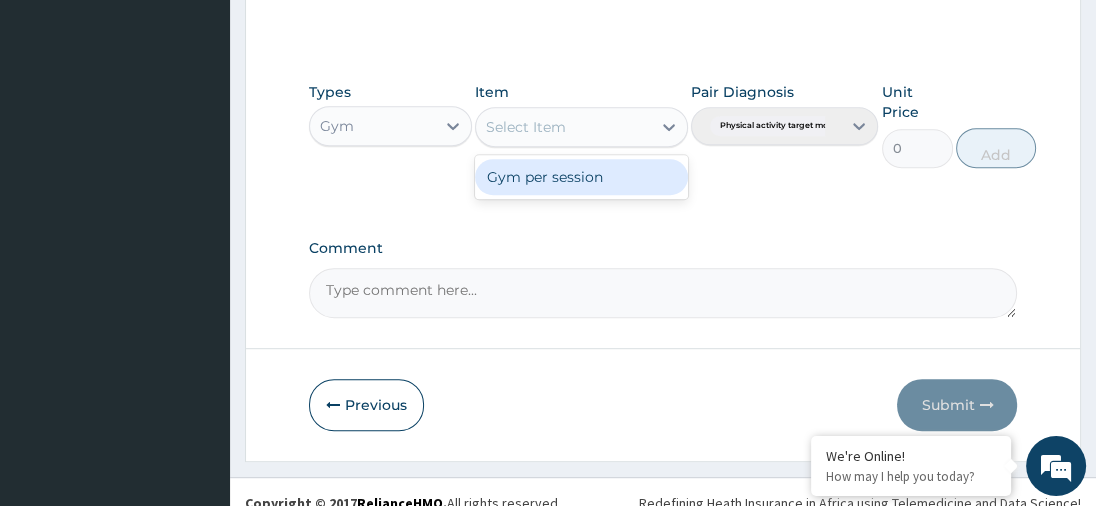 click on "Gym per session" at bounding box center [581, 177] 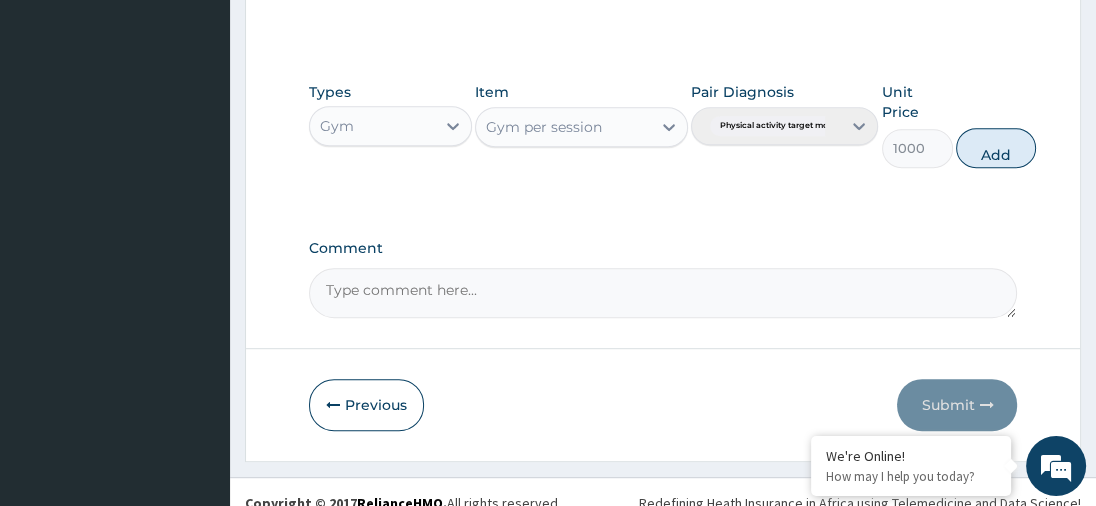 click on "Types Gym Item option Gym per session, selected.   Select is focused ,type to refine list, press Down to open the menu,  Gym per session Pair Diagnosis Physical activity target moder... Unit Price 1000 Add" at bounding box center [663, 140] 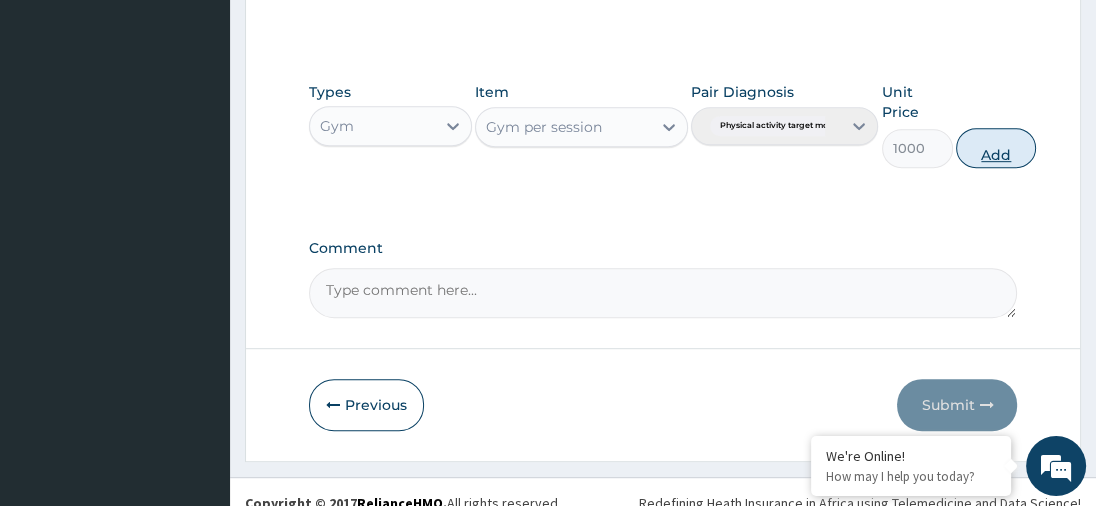 click on "Add" at bounding box center (996, 148) 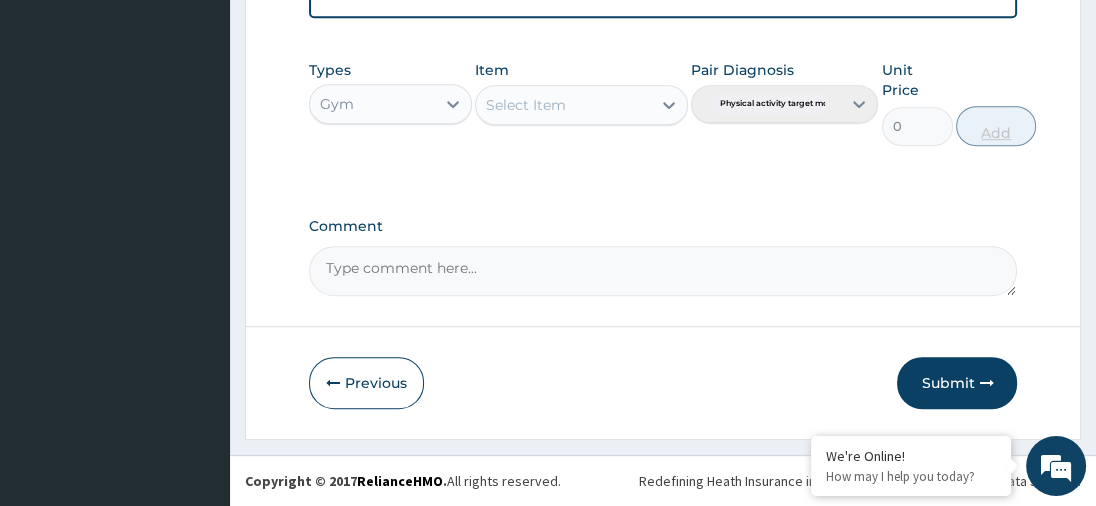 scroll, scrollTop: 595, scrollLeft: 0, axis: vertical 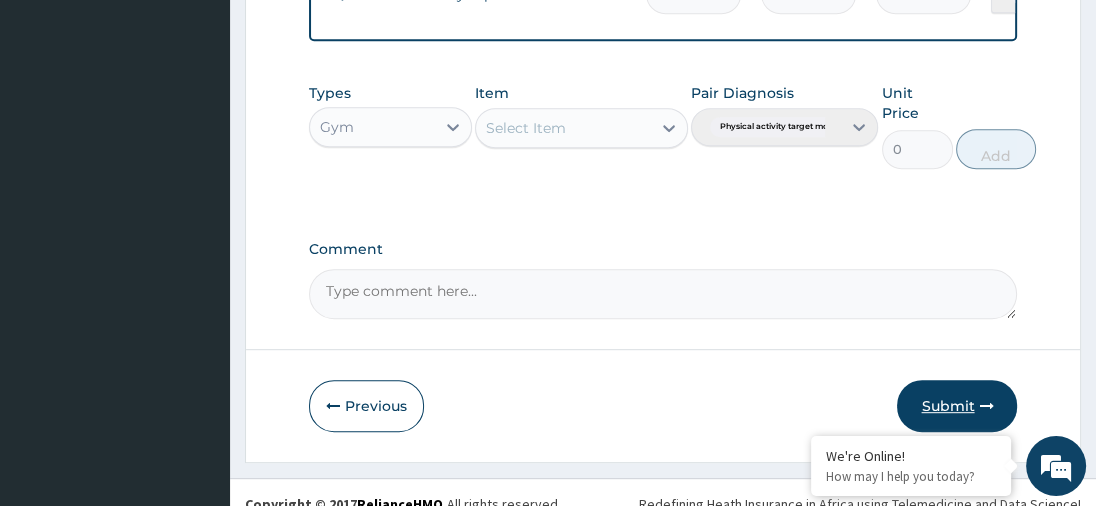 click on "Submit" at bounding box center [957, 406] 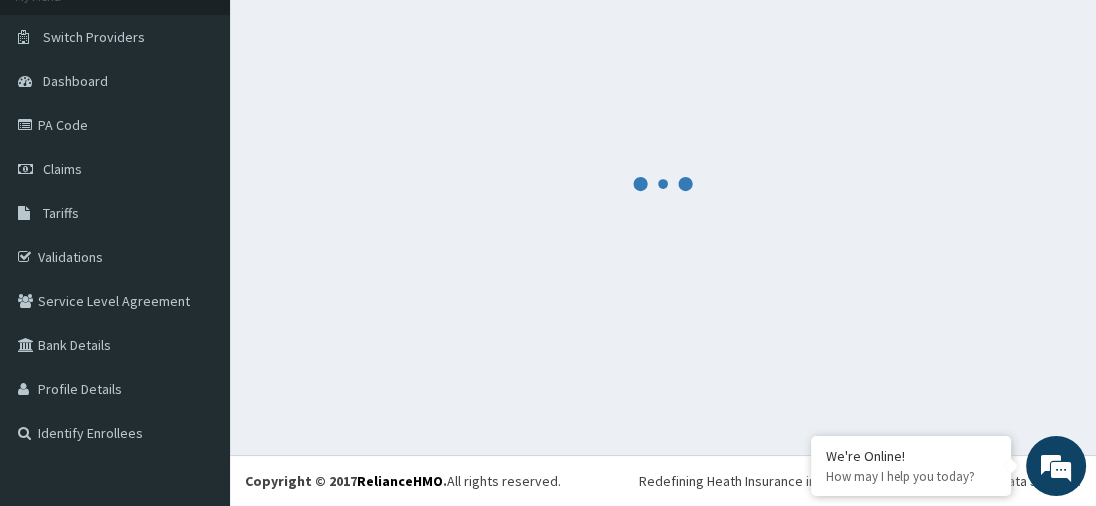 scroll, scrollTop: 136, scrollLeft: 0, axis: vertical 